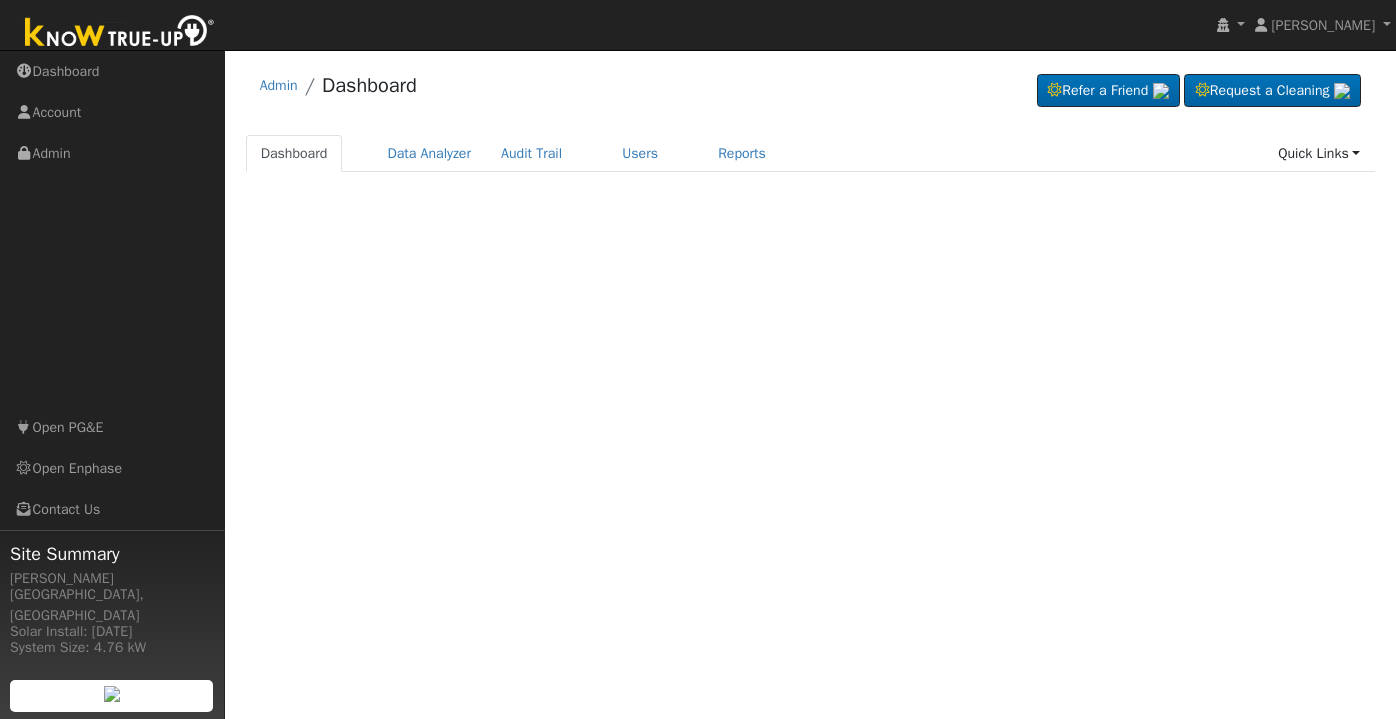 scroll, scrollTop: 0, scrollLeft: 0, axis: both 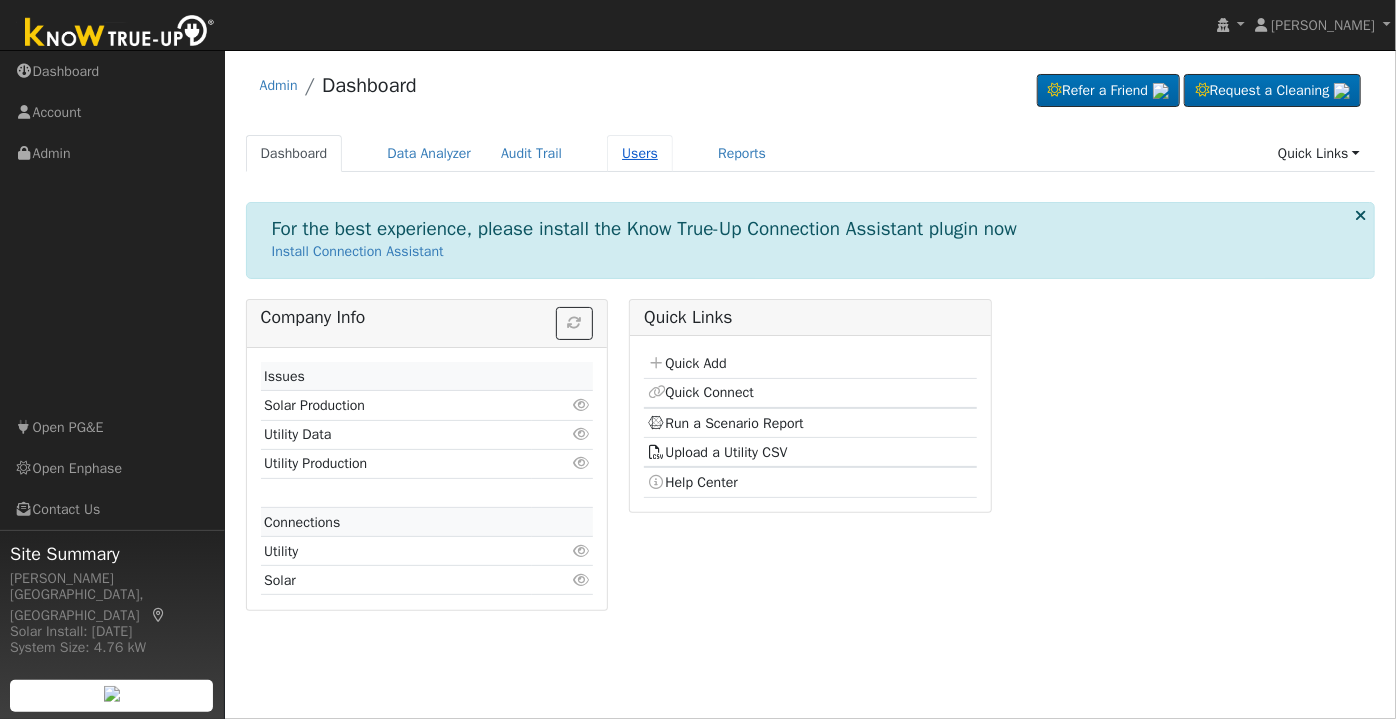 click on "Users" at bounding box center (640, 153) 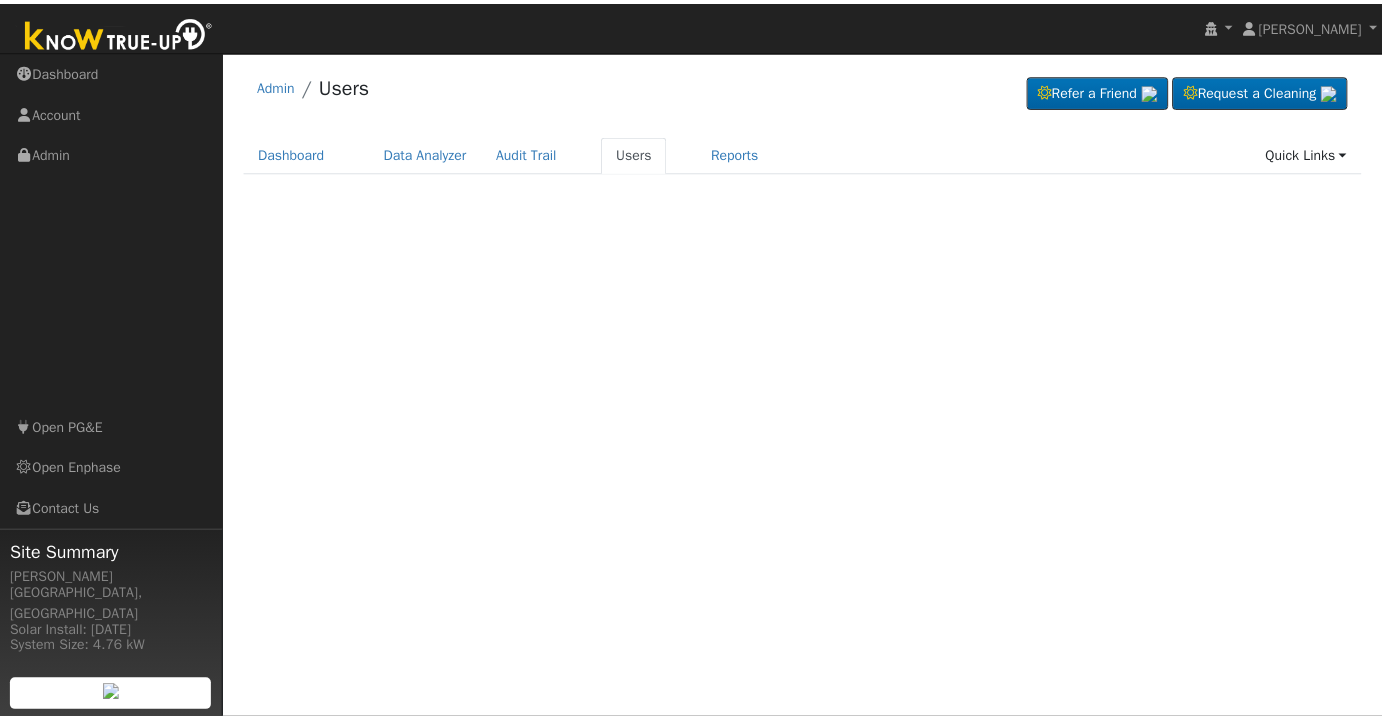 scroll, scrollTop: 0, scrollLeft: 0, axis: both 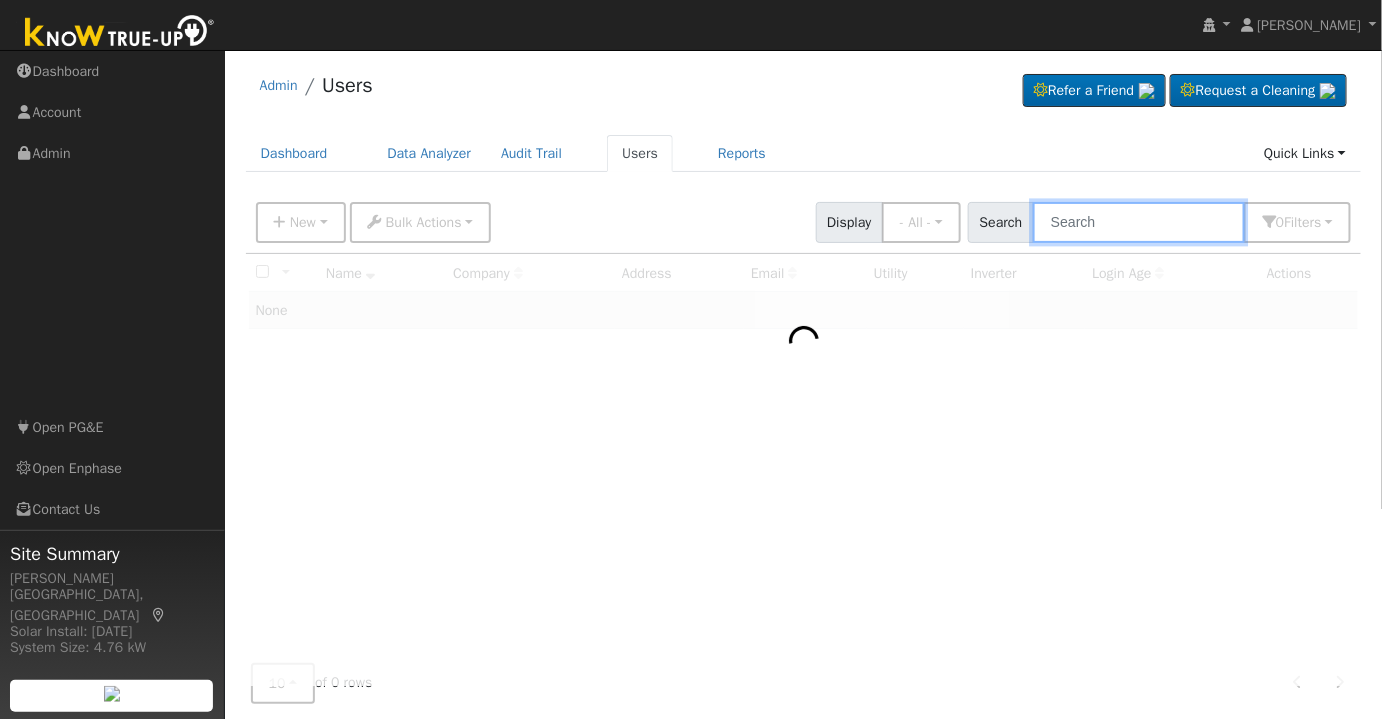 click at bounding box center [1139, 222] 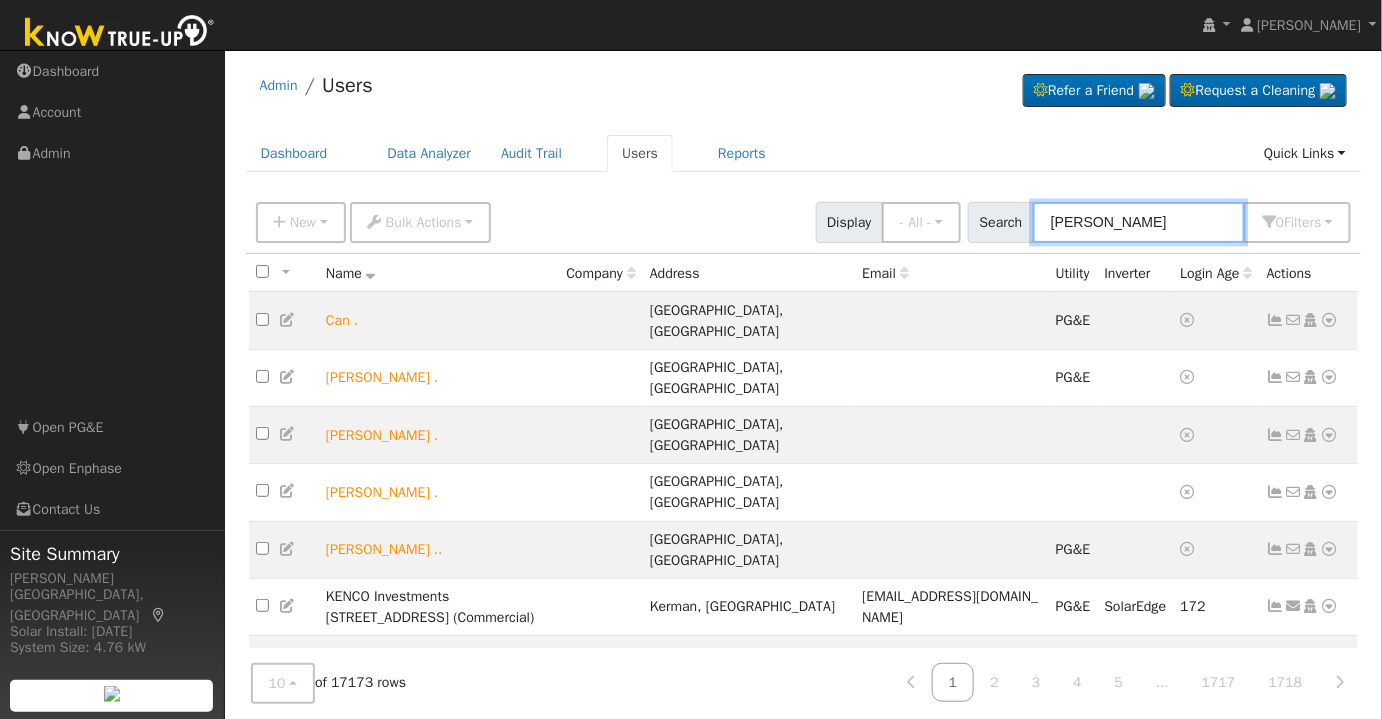 type on "[PERSON_NAME]" 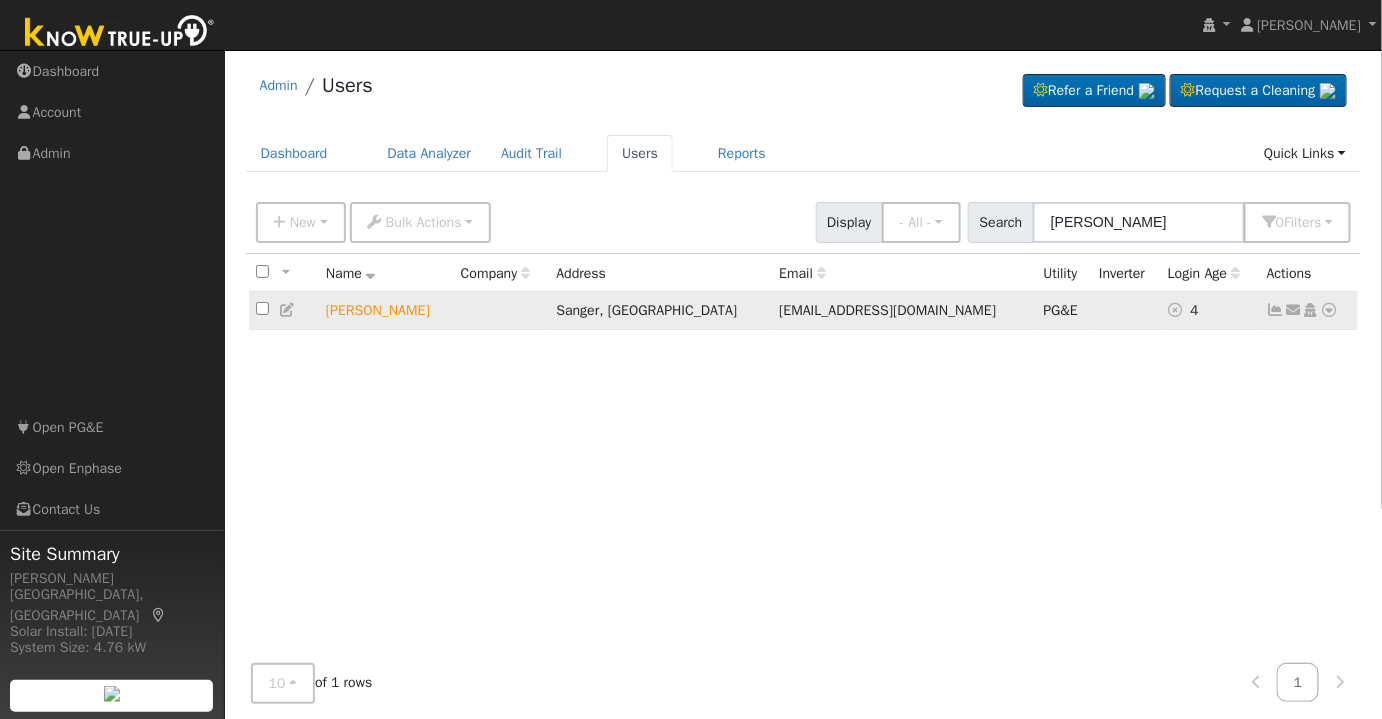 click at bounding box center (1330, 310) 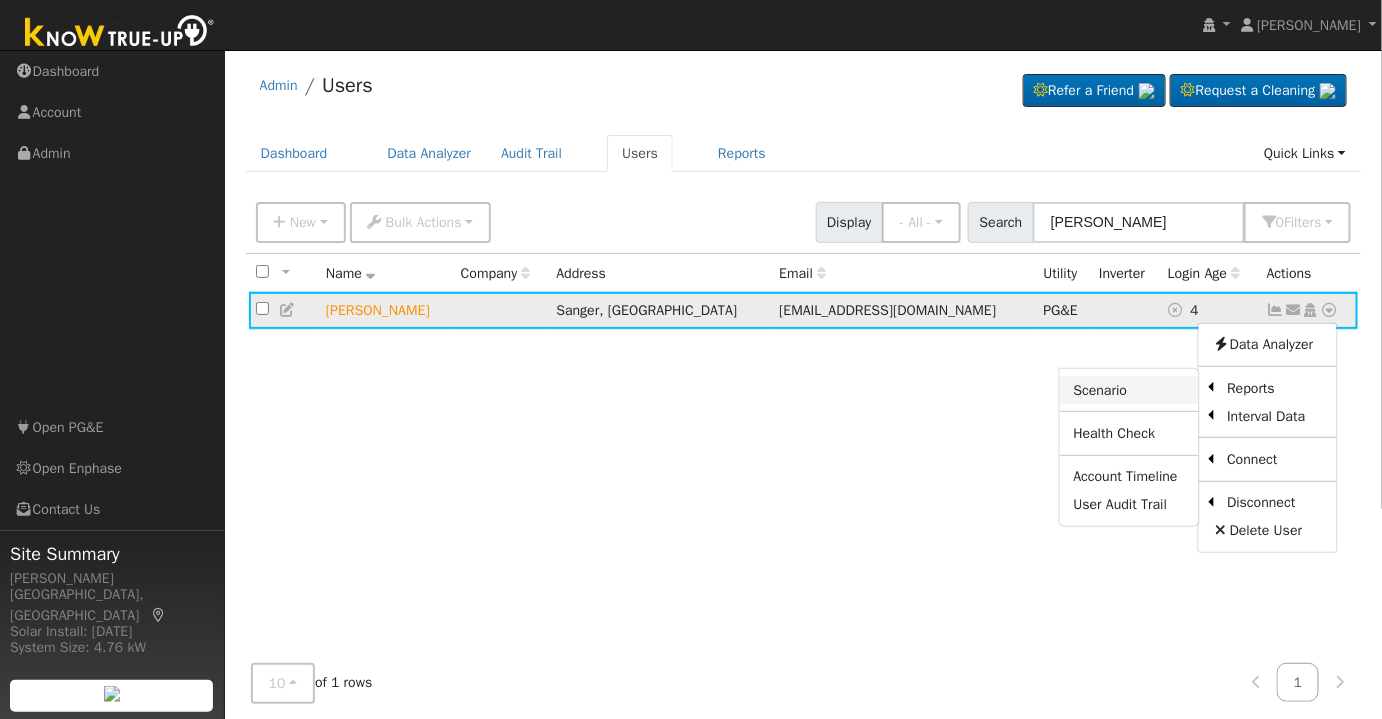 click on "Scenario" at bounding box center (1129, 390) 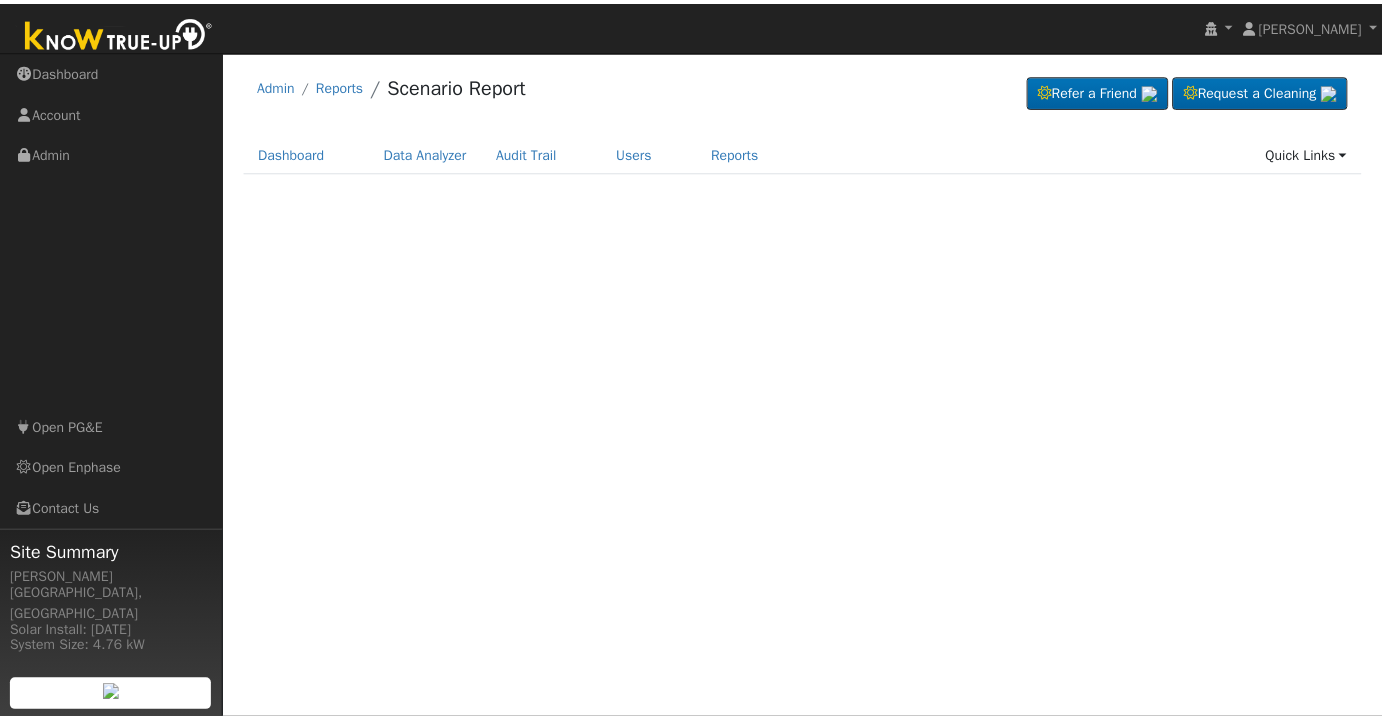 scroll, scrollTop: 0, scrollLeft: 0, axis: both 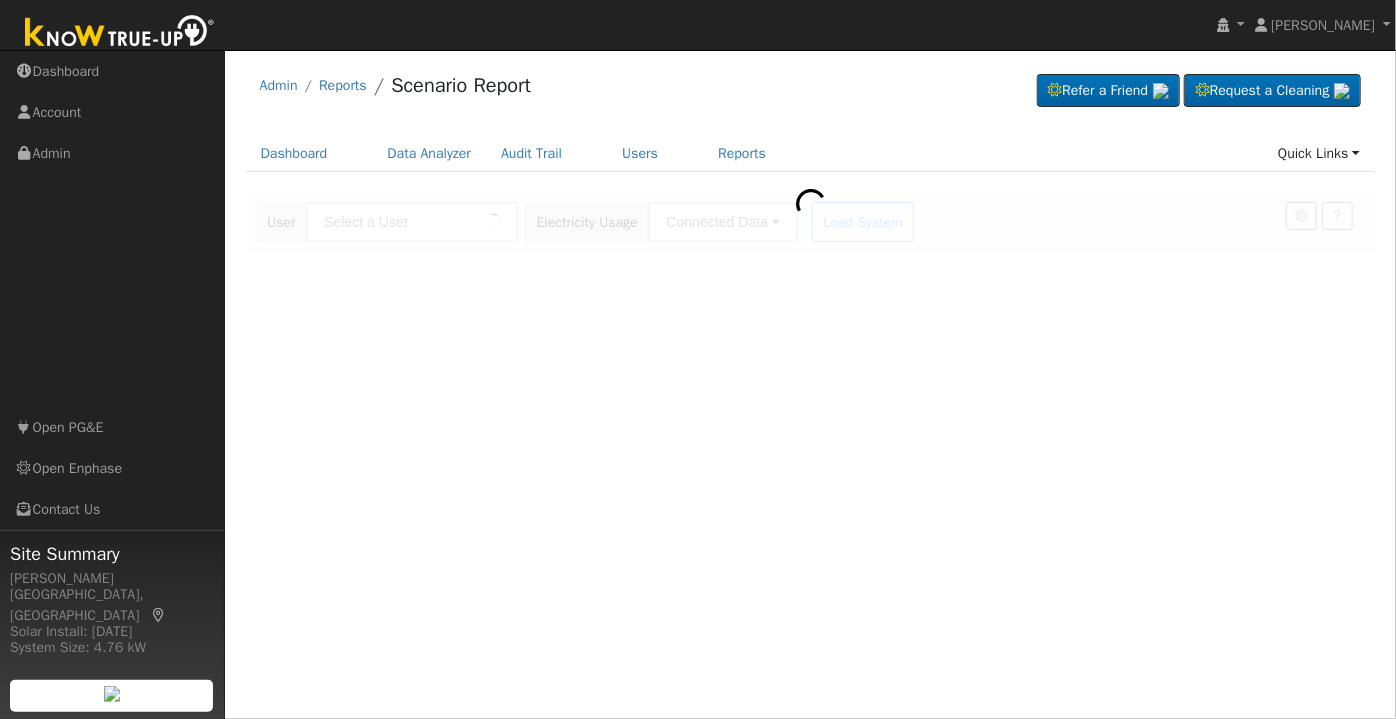 type on "[PERSON_NAME]" 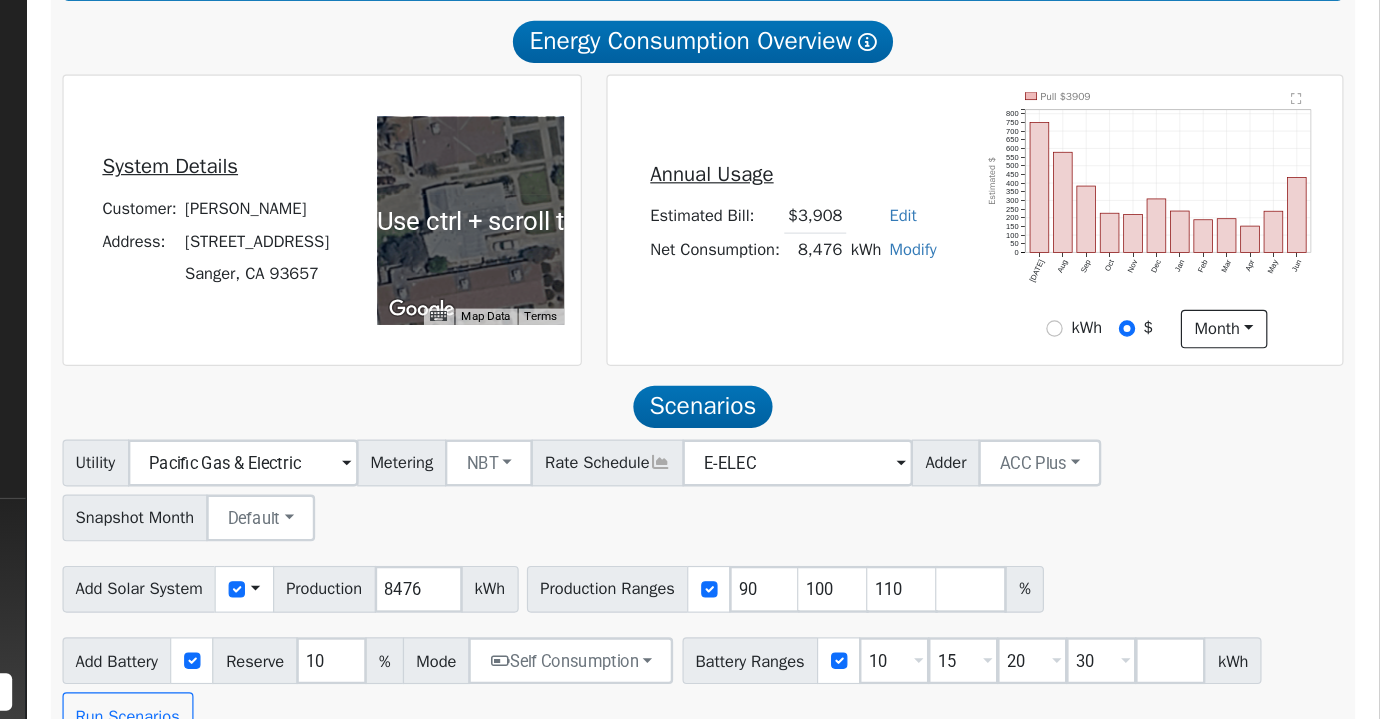 scroll, scrollTop: 331, scrollLeft: 0, axis: vertical 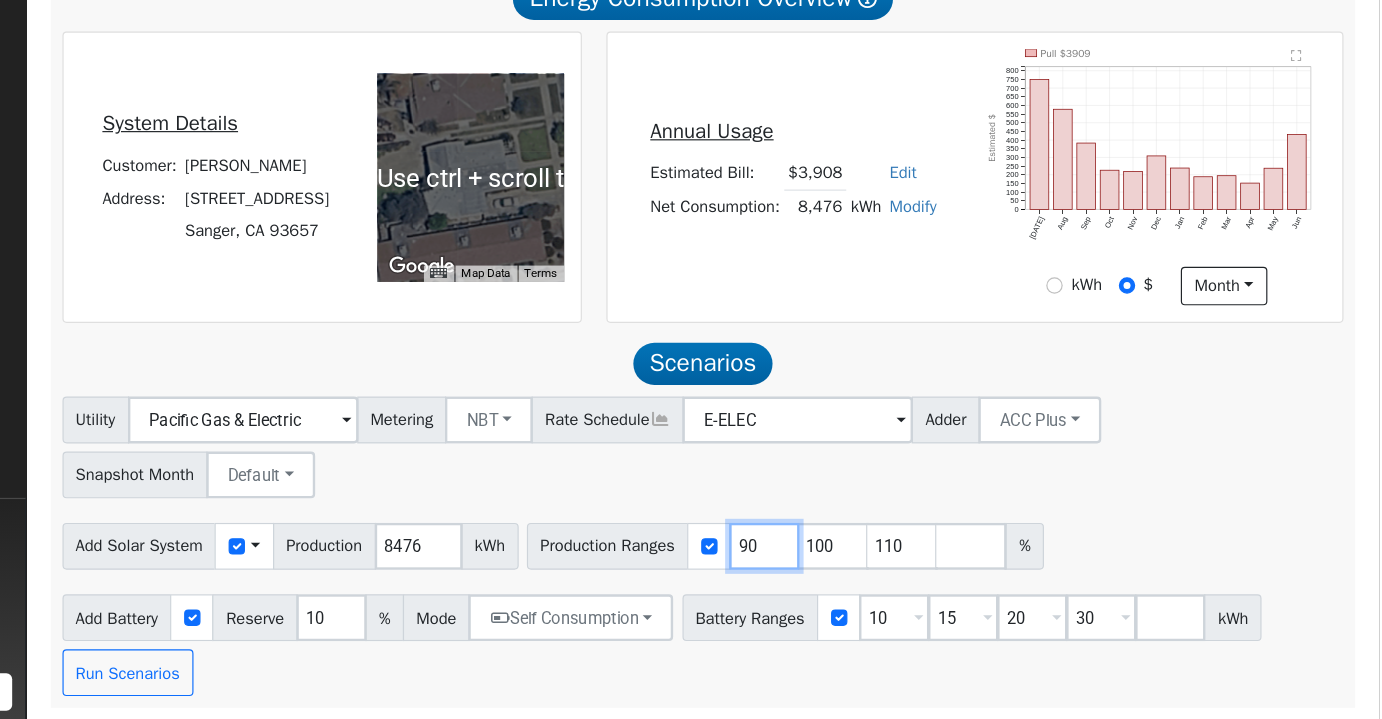 click on "90" at bounding box center [856, 571] 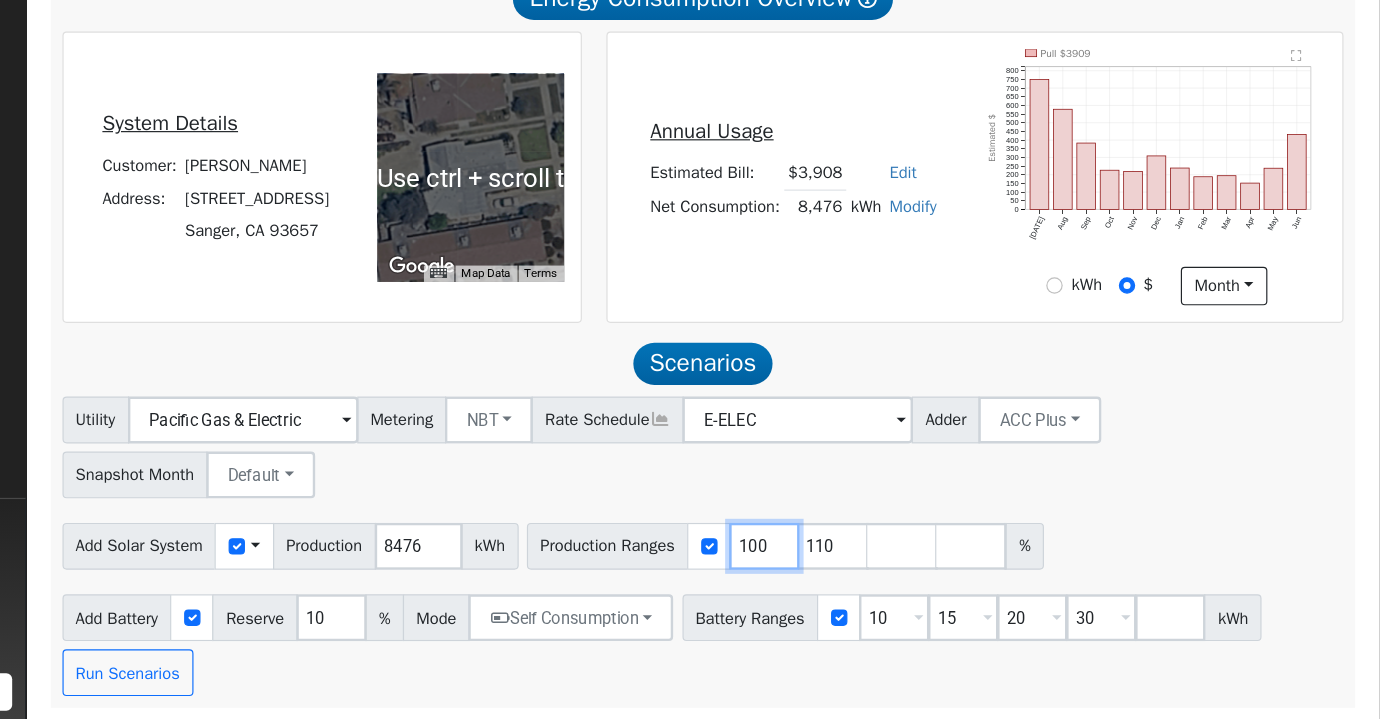 type on "110" 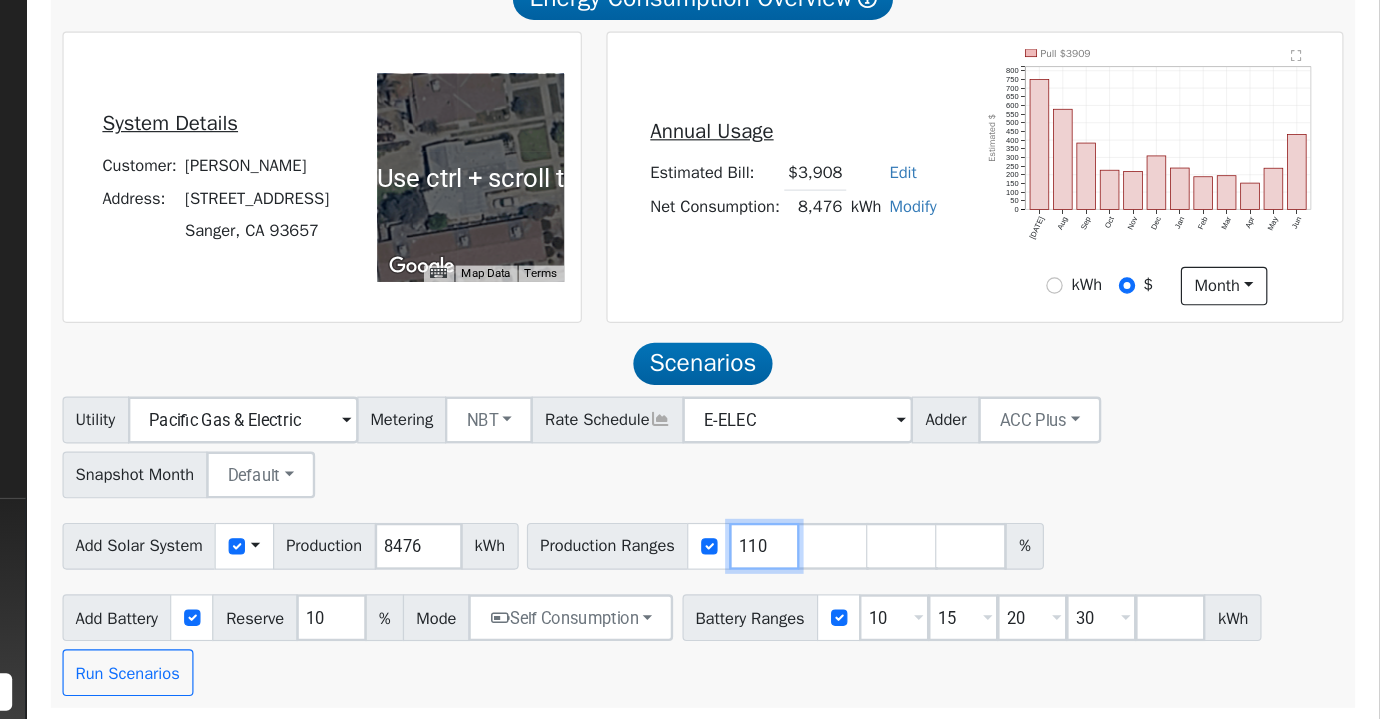 click on "110" at bounding box center [856, 571] 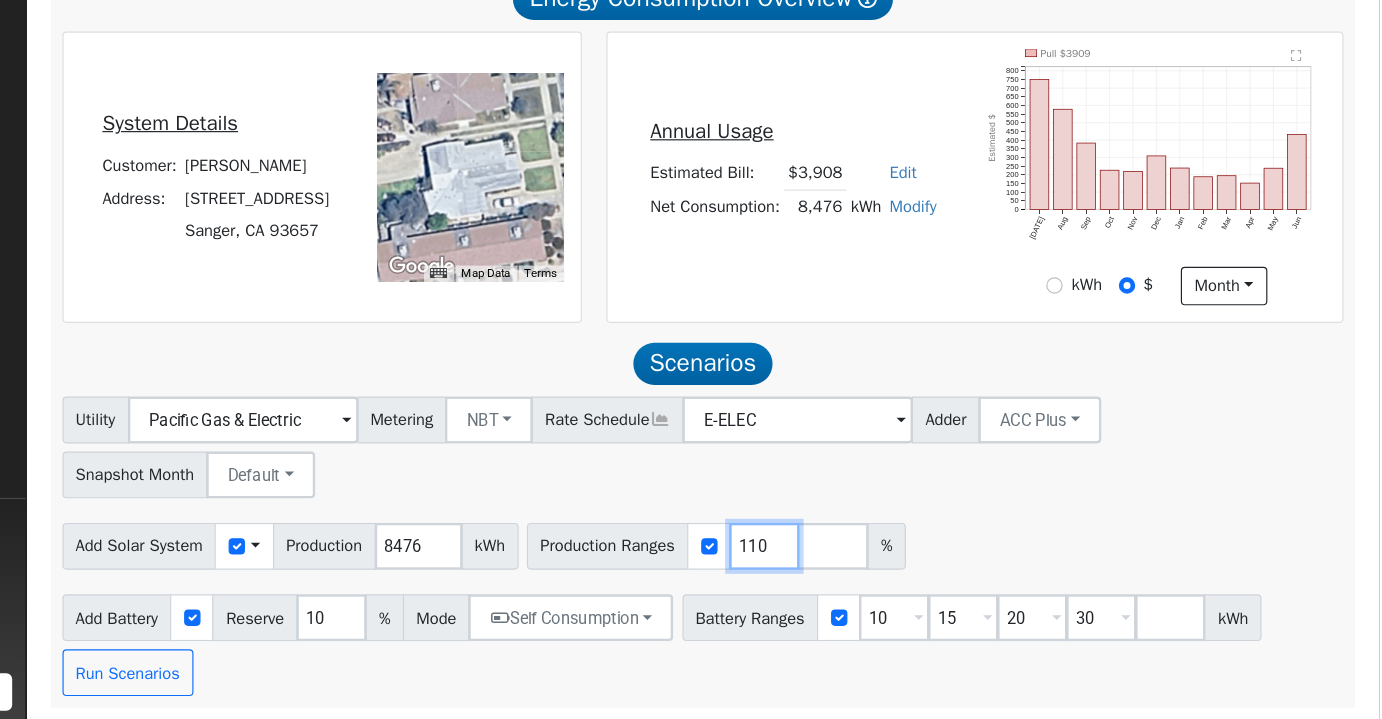 type on "10" 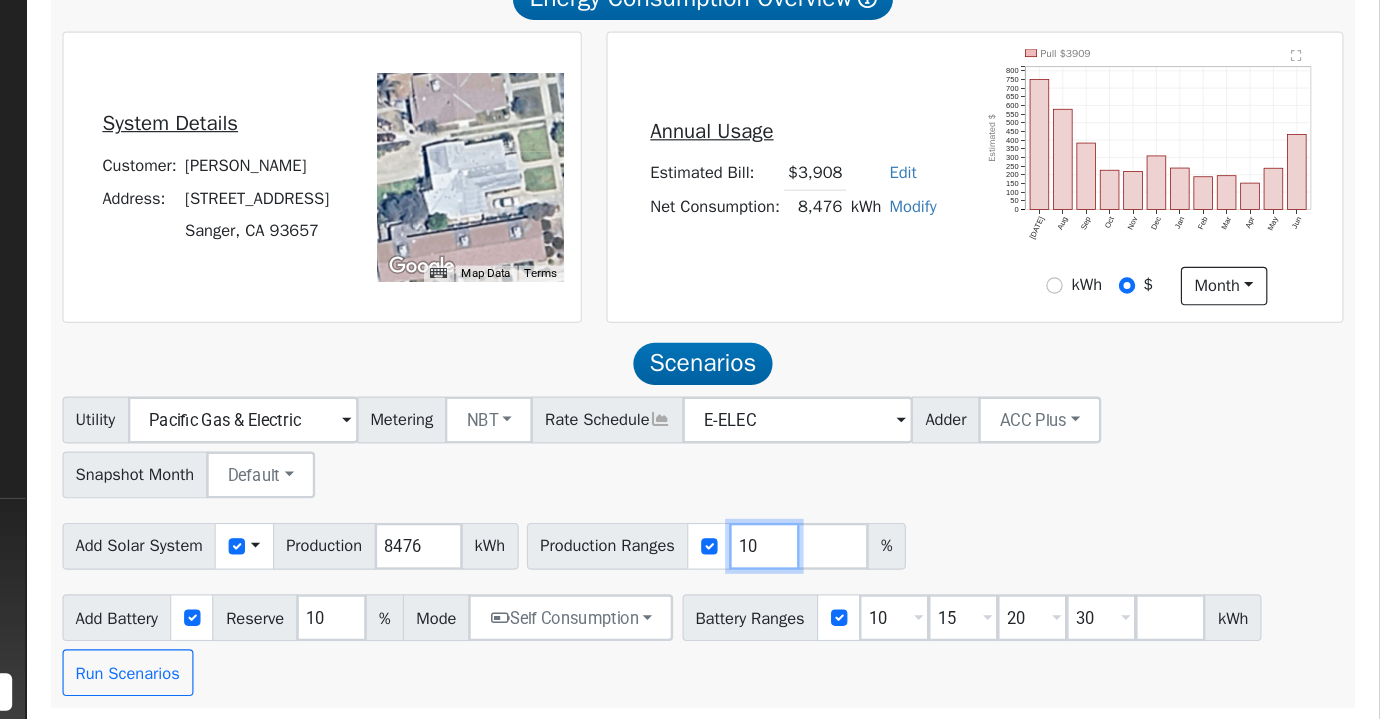 click on "10" at bounding box center [856, 571] 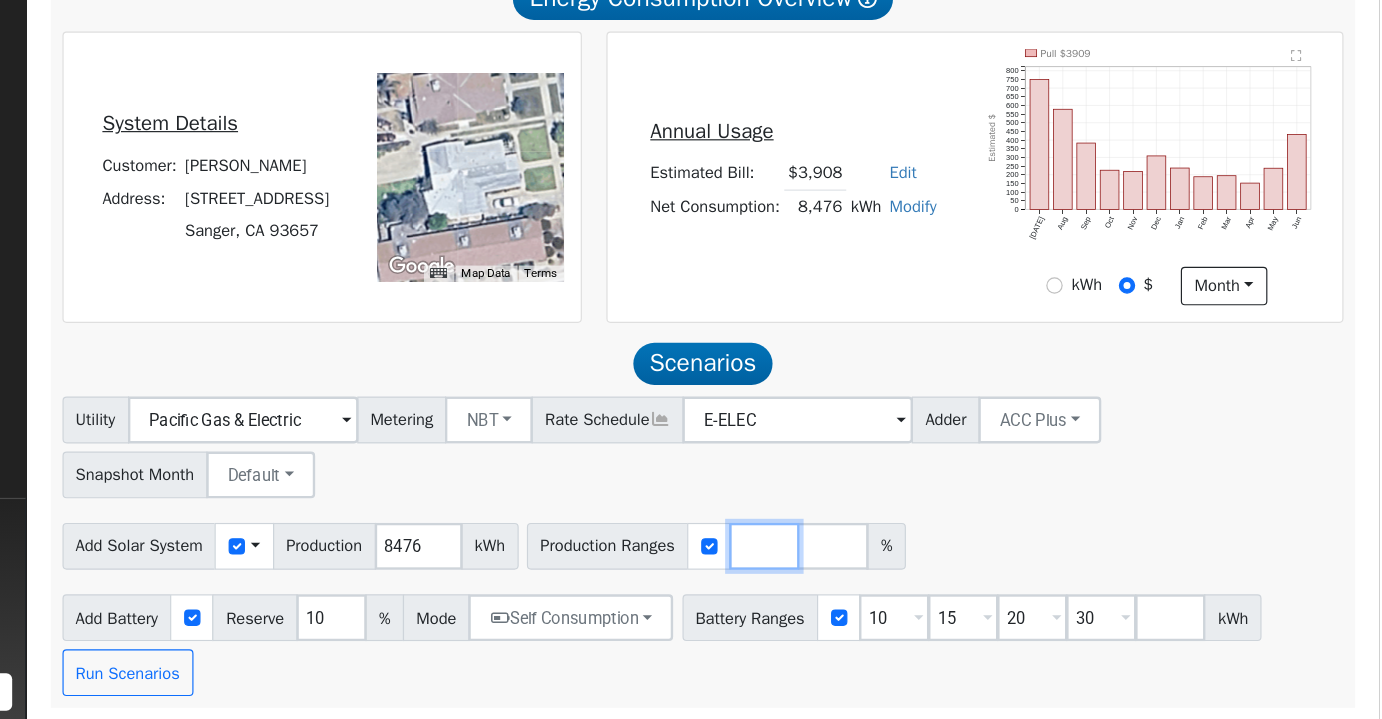 click at bounding box center (856, 571) 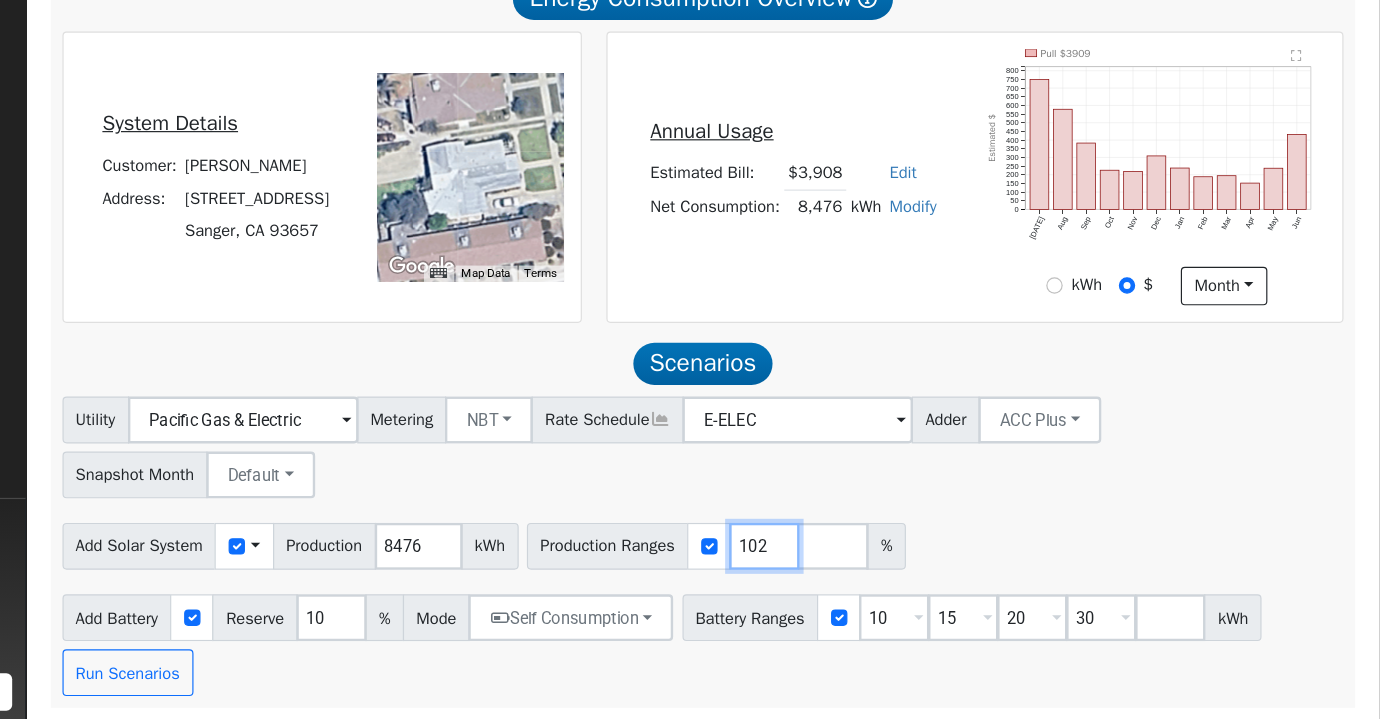 type on "102" 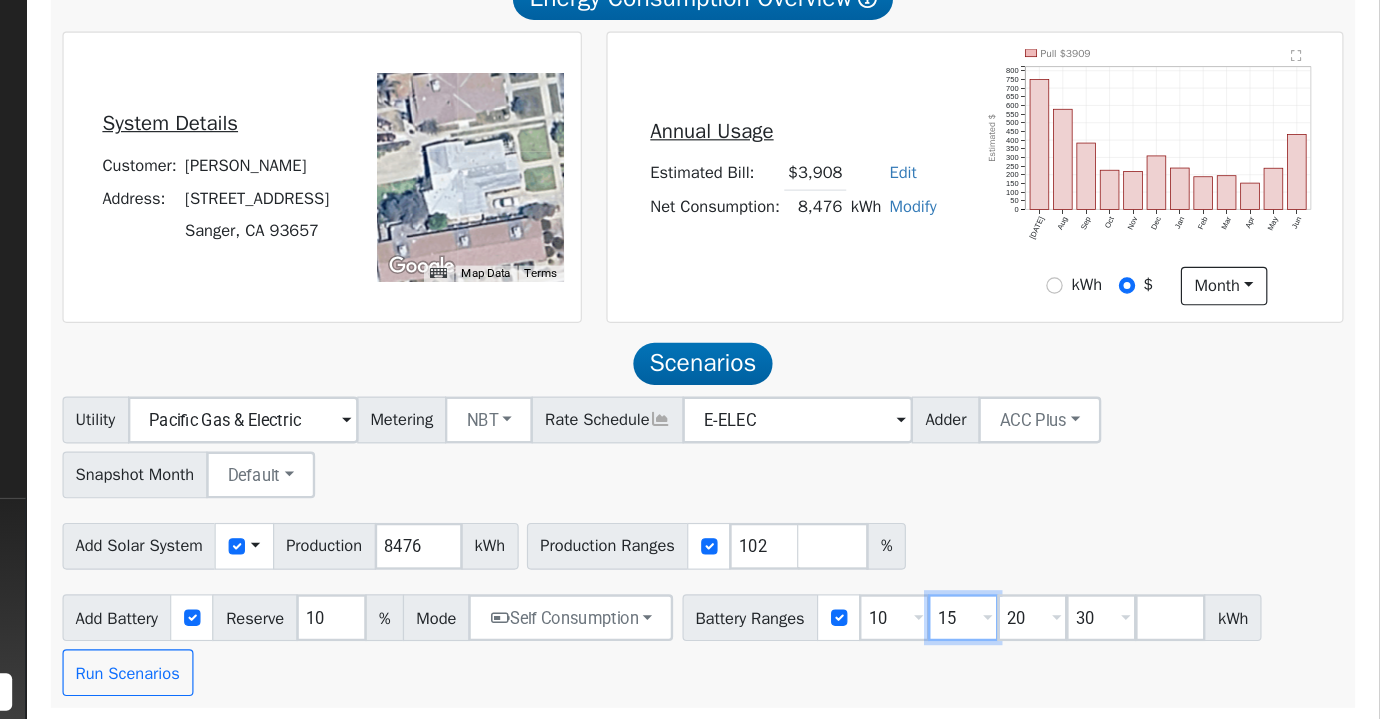 click on "15" at bounding box center [1026, 632] 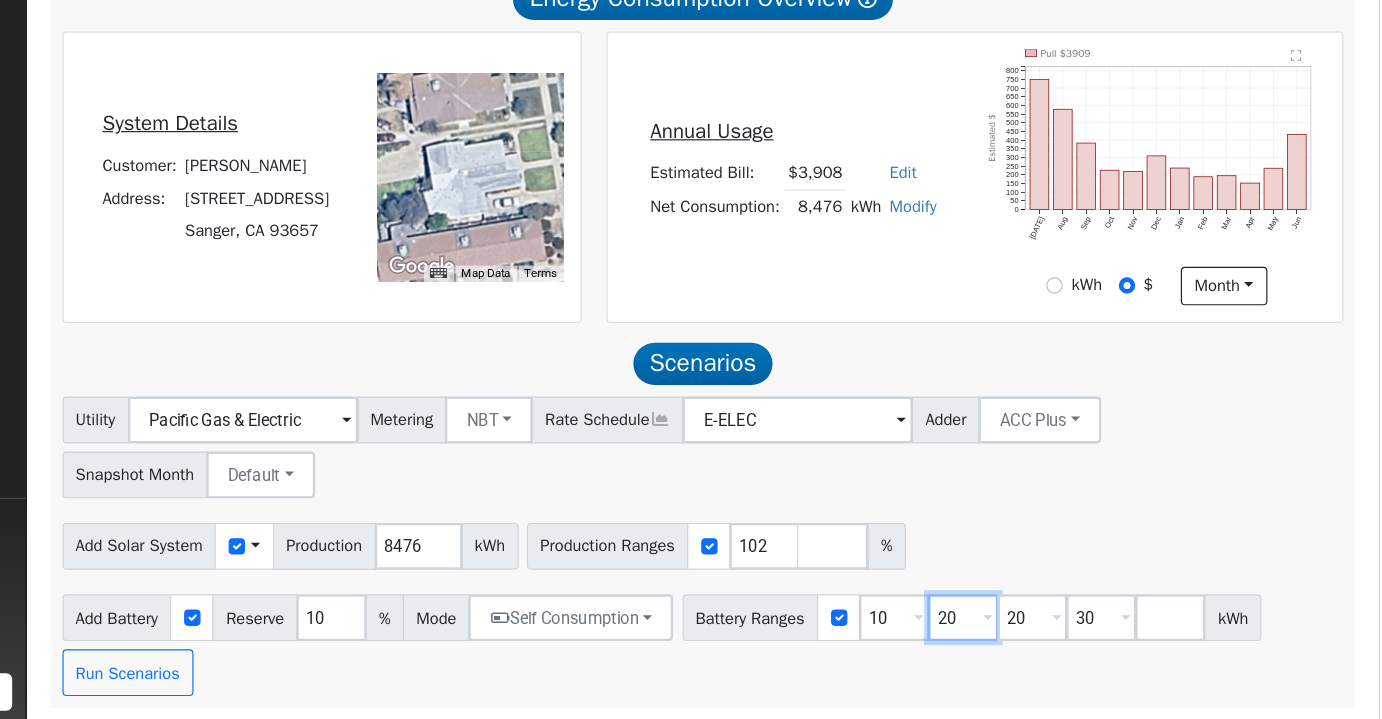 type on "30" 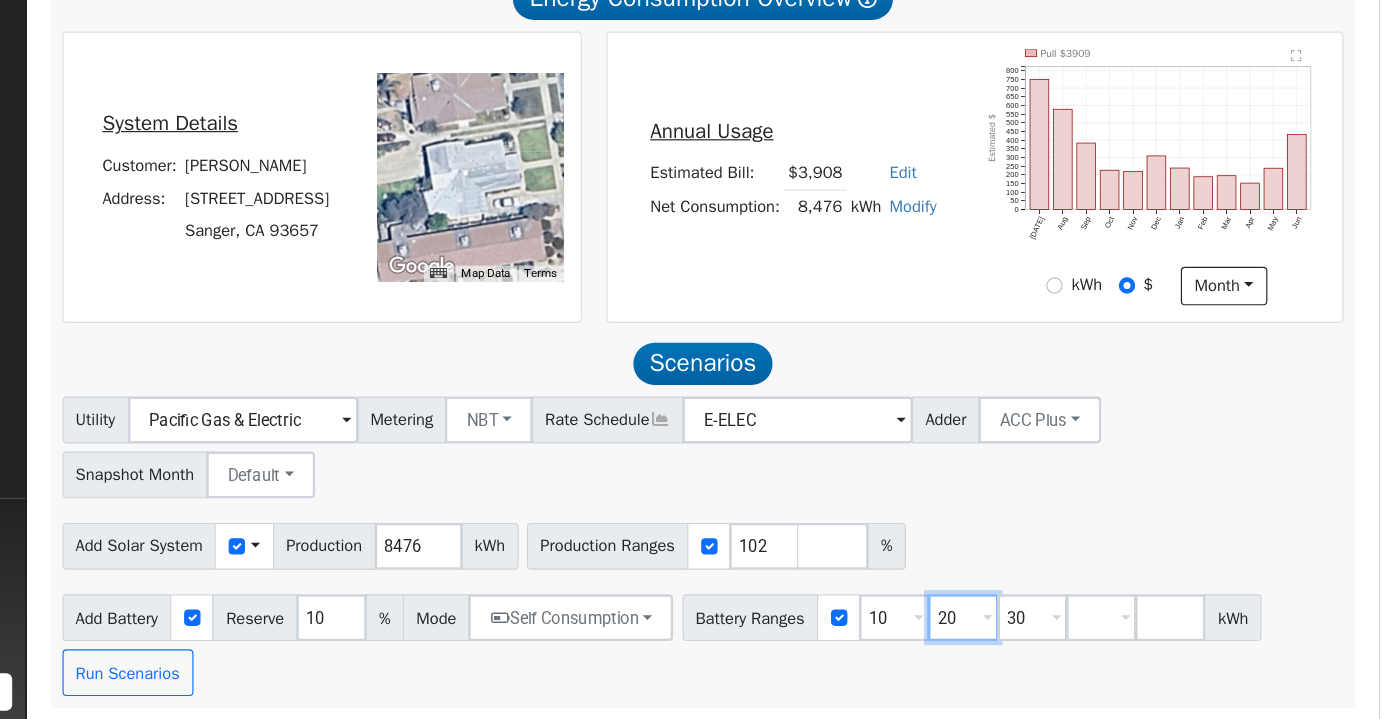 scroll, scrollTop: 285, scrollLeft: 0, axis: vertical 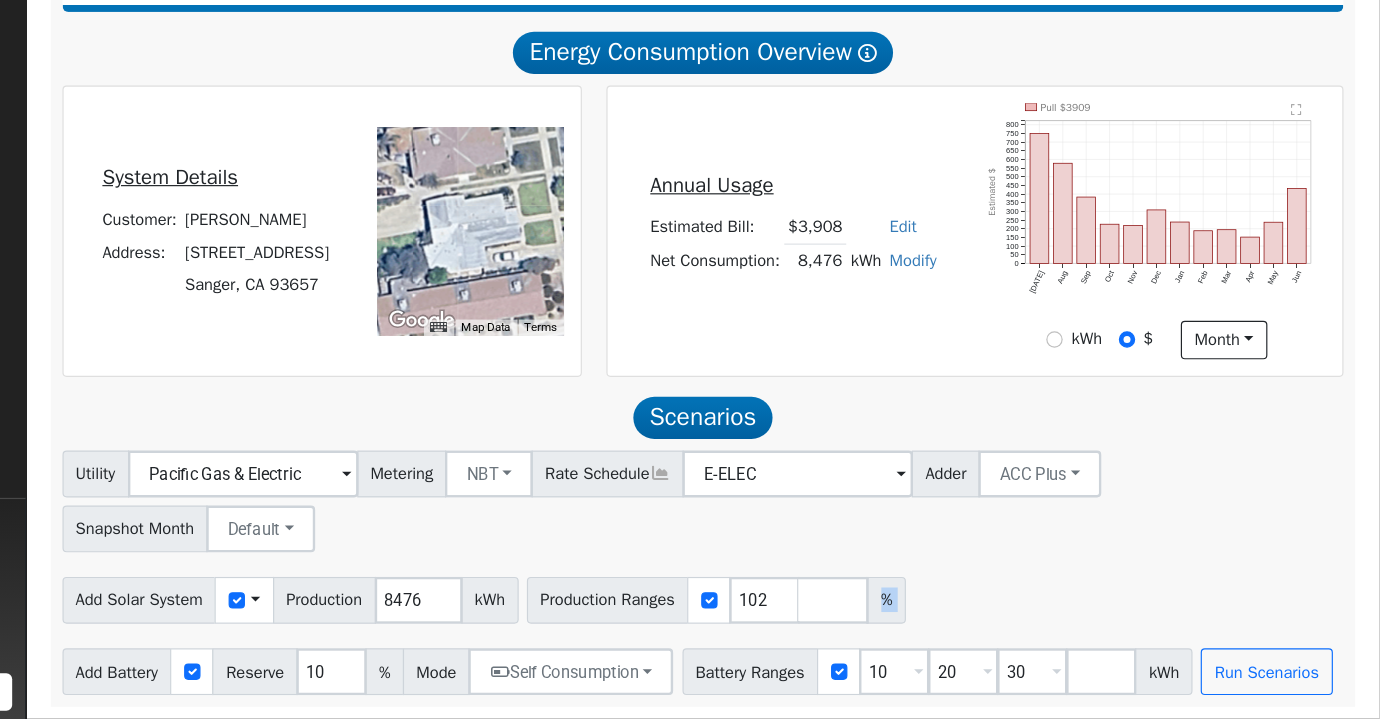 click on "Add Solar System Use CSV Data Production 8476 kWh Production Ranges 102 %" at bounding box center [803, 614] 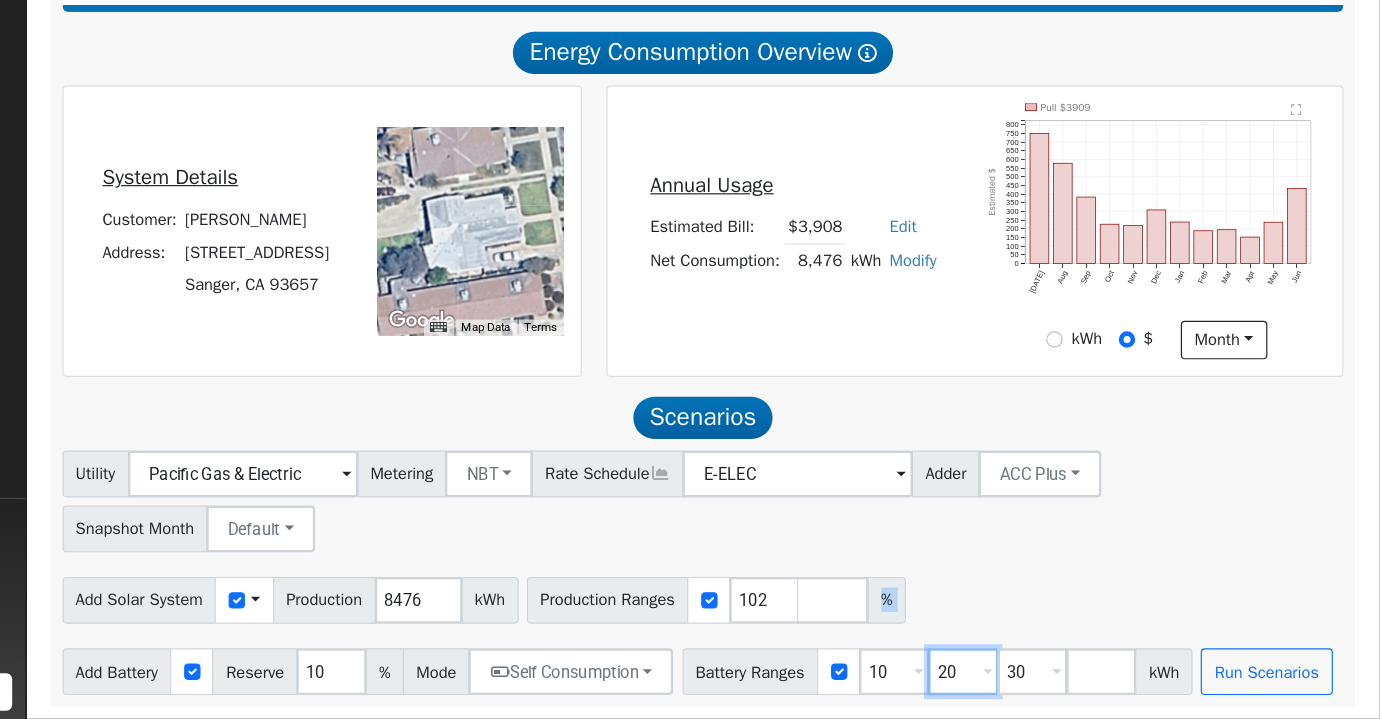 drag, startPoint x: 1010, startPoint y: 665, endPoint x: 1014, endPoint y: 686, distance: 21.377558 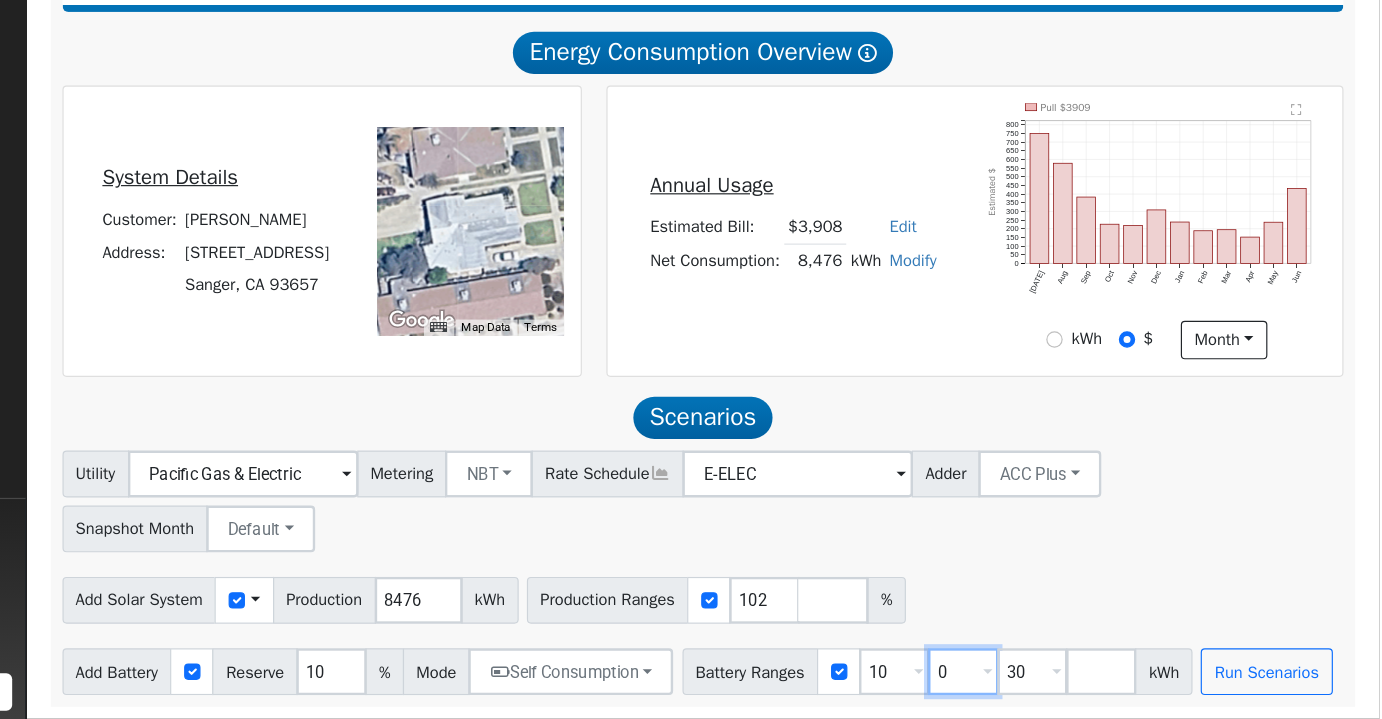 click on "0" at bounding box center (1026, 679) 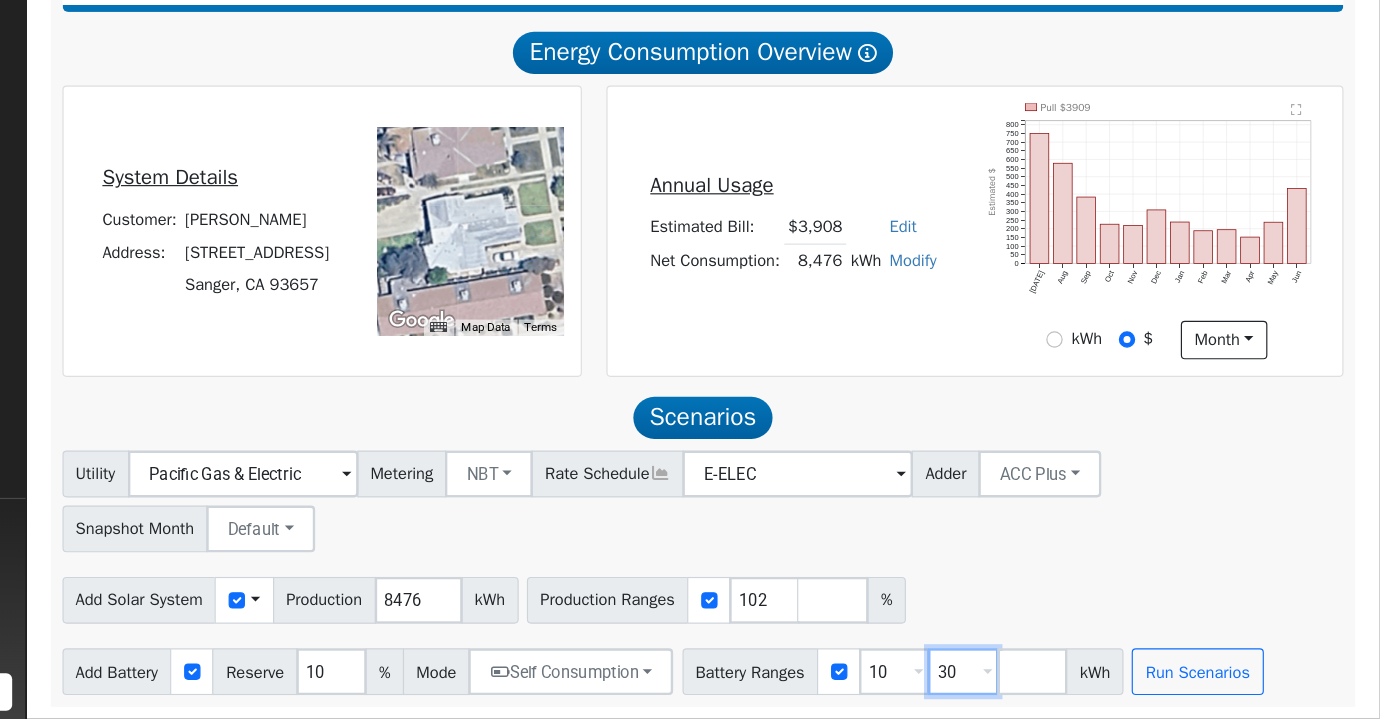 click on "30" at bounding box center [1026, 679] 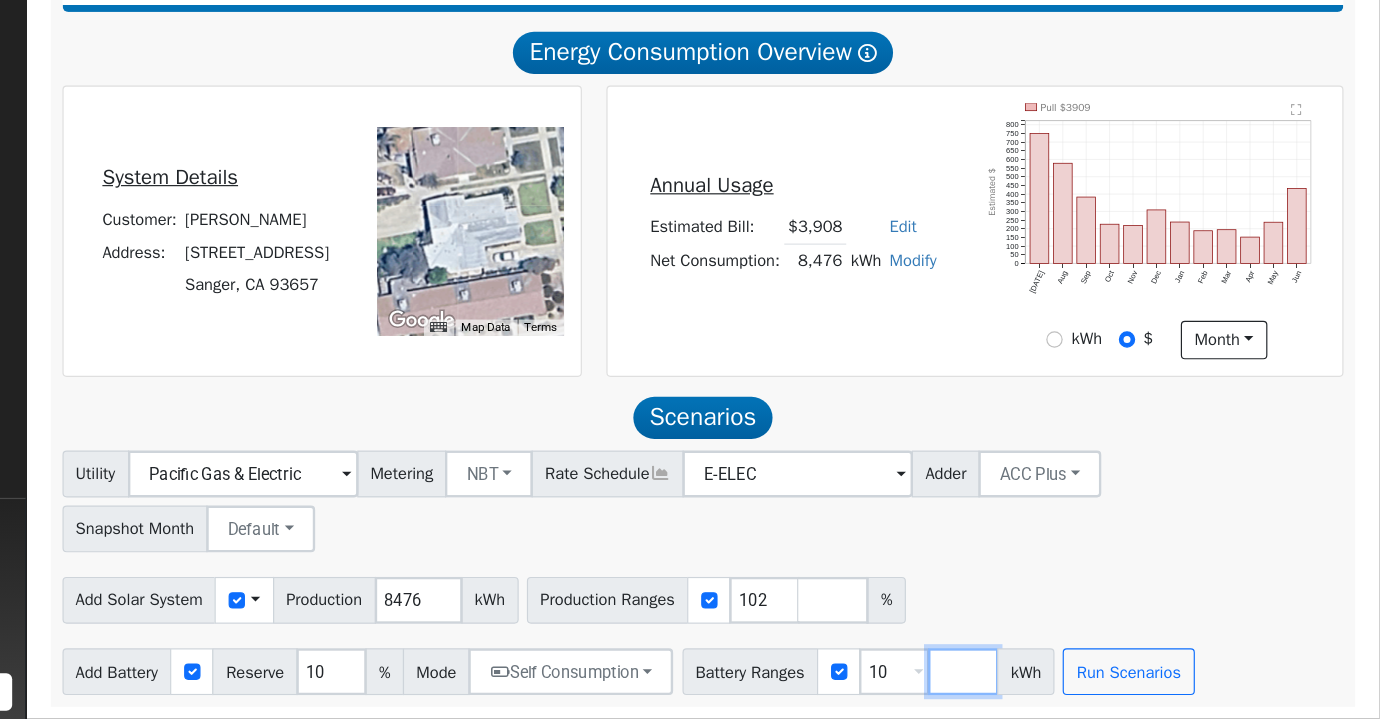 click at bounding box center (1026, 679) 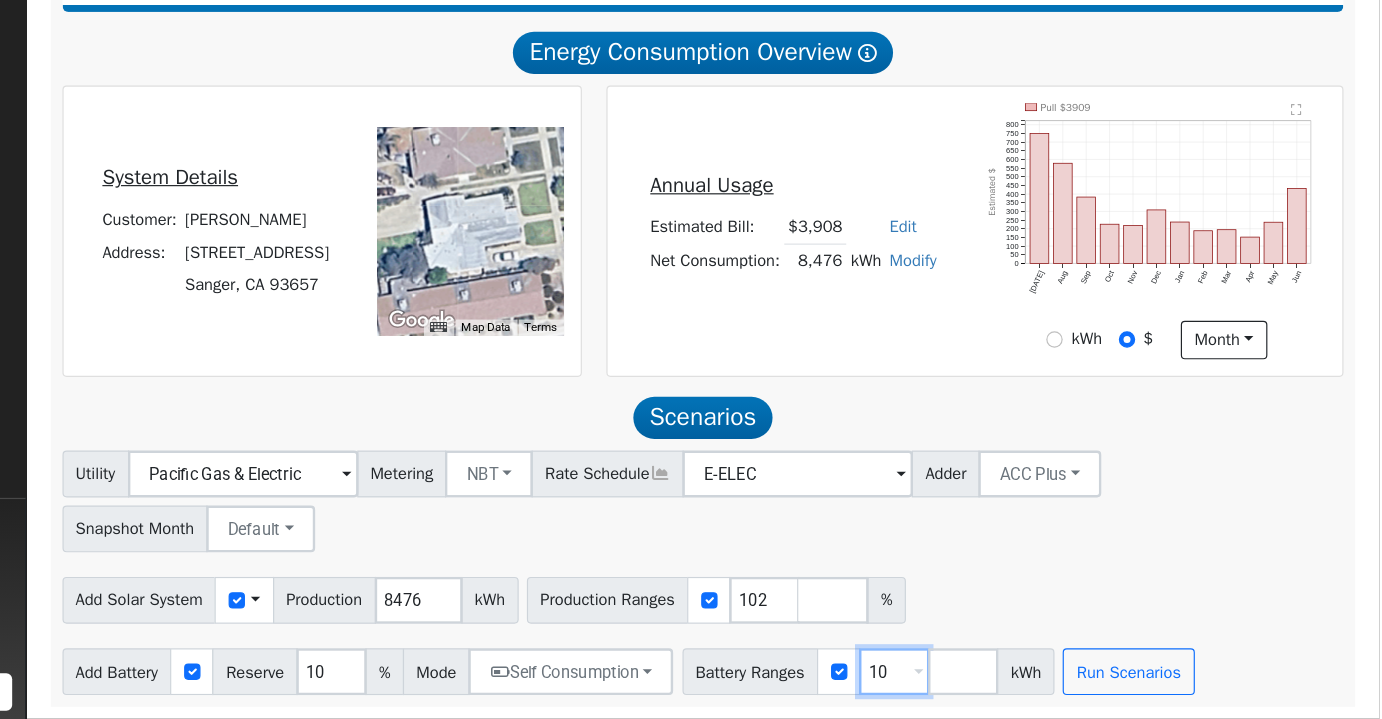 click on "10" at bounding box center (967, 679) 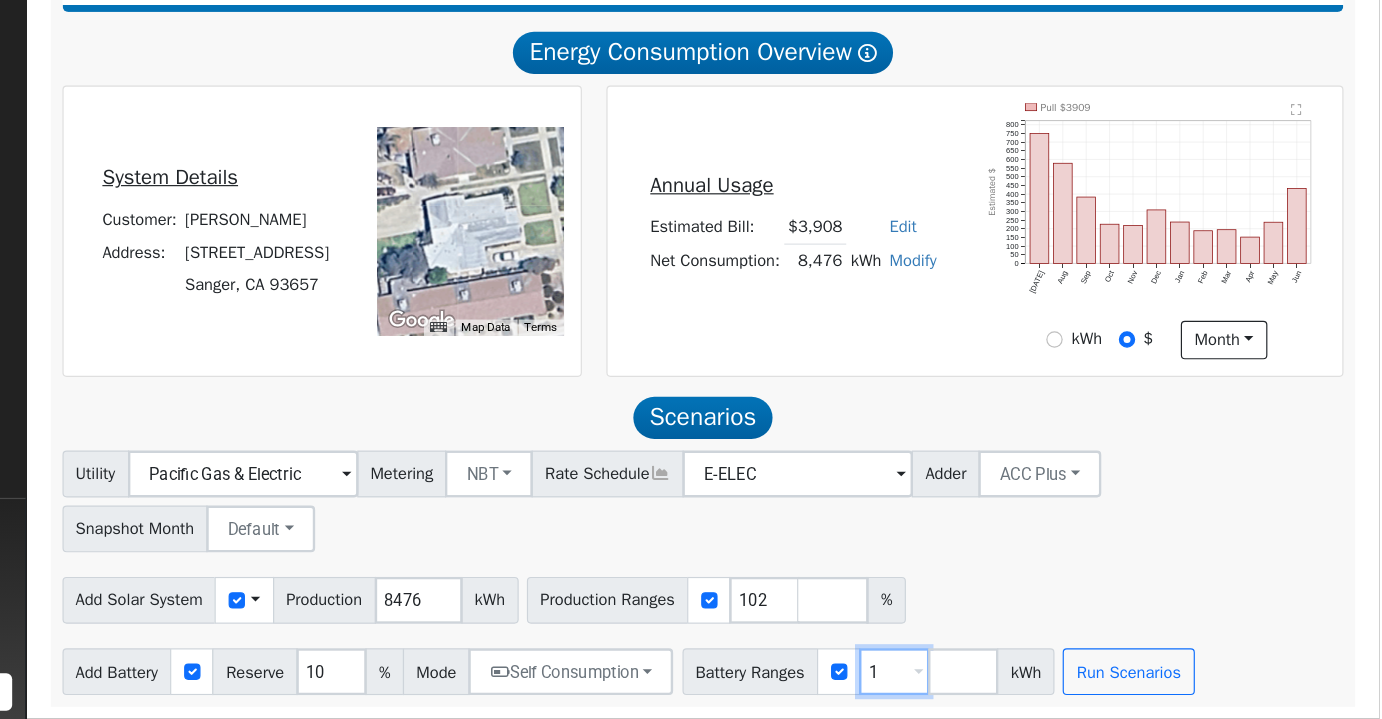 type on "10" 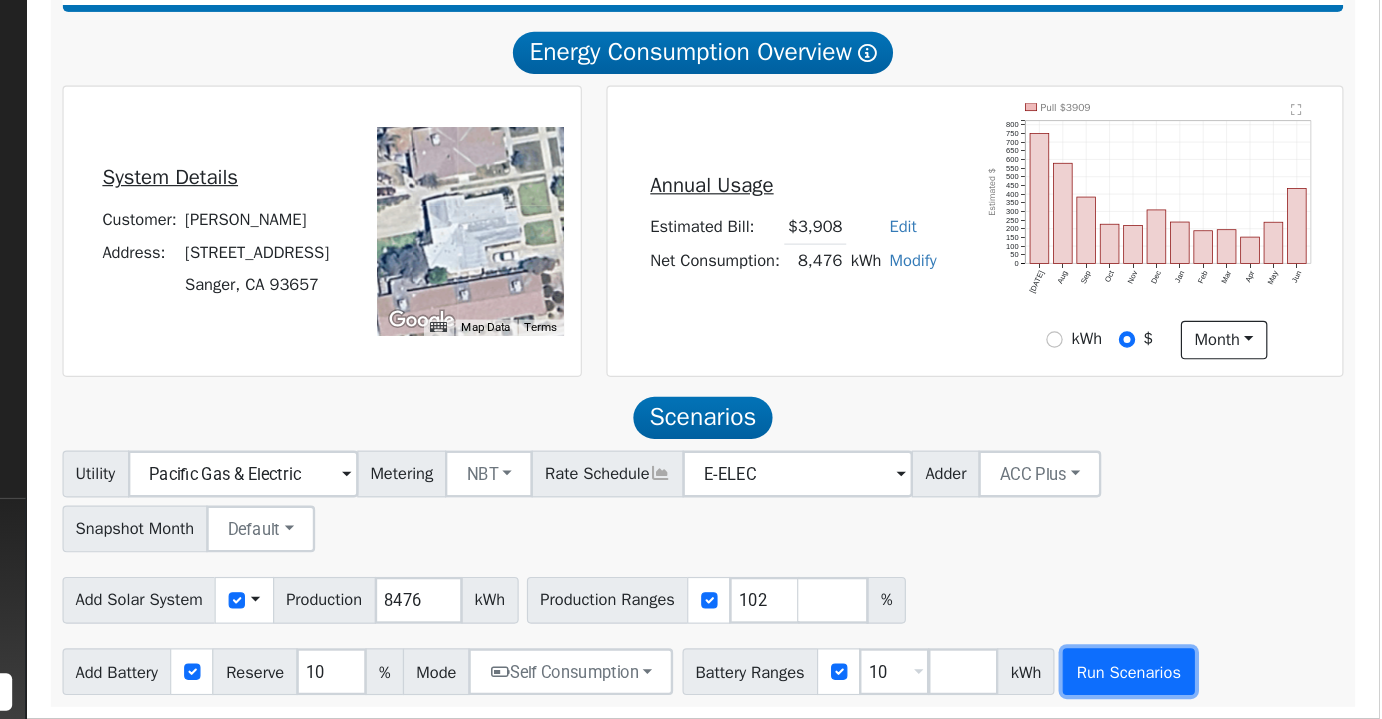 click on "Run Scenarios" at bounding box center [1167, 679] 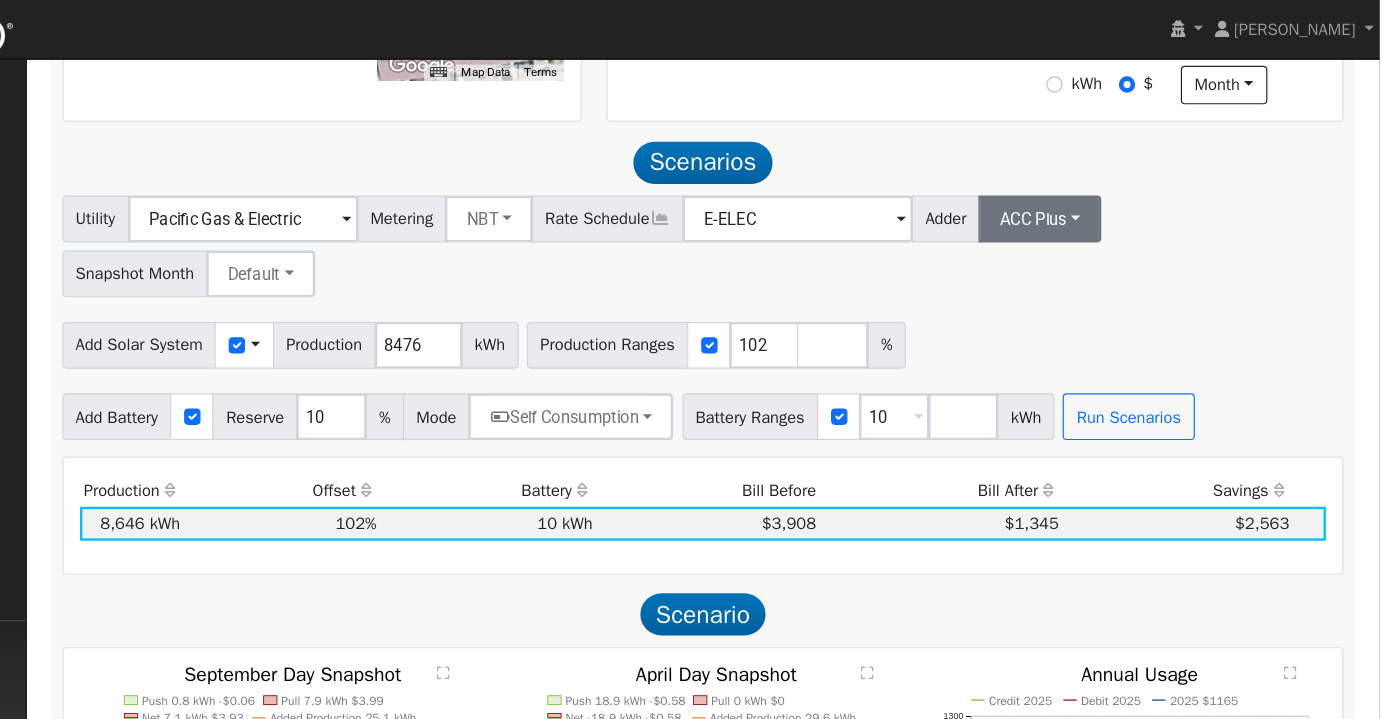 scroll, scrollTop: 588, scrollLeft: 0, axis: vertical 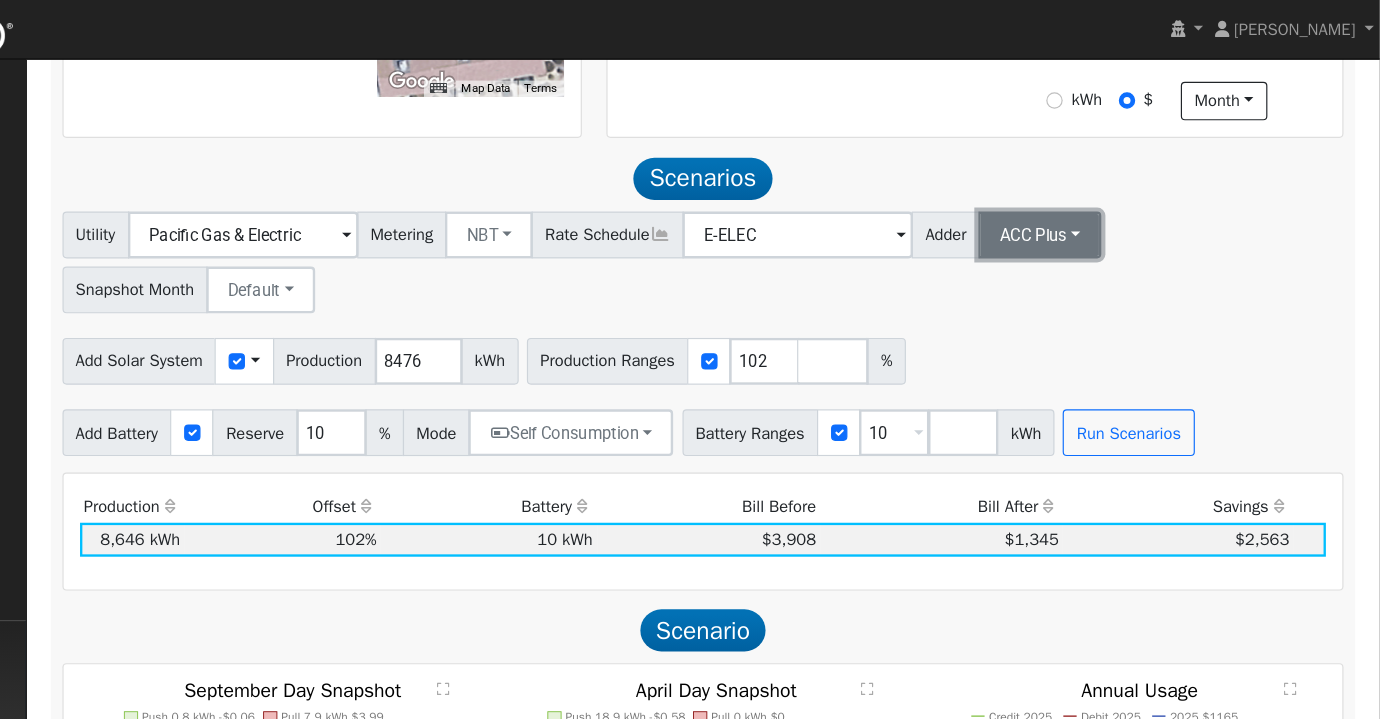 click on "ACC Plus" at bounding box center [1091, 201] 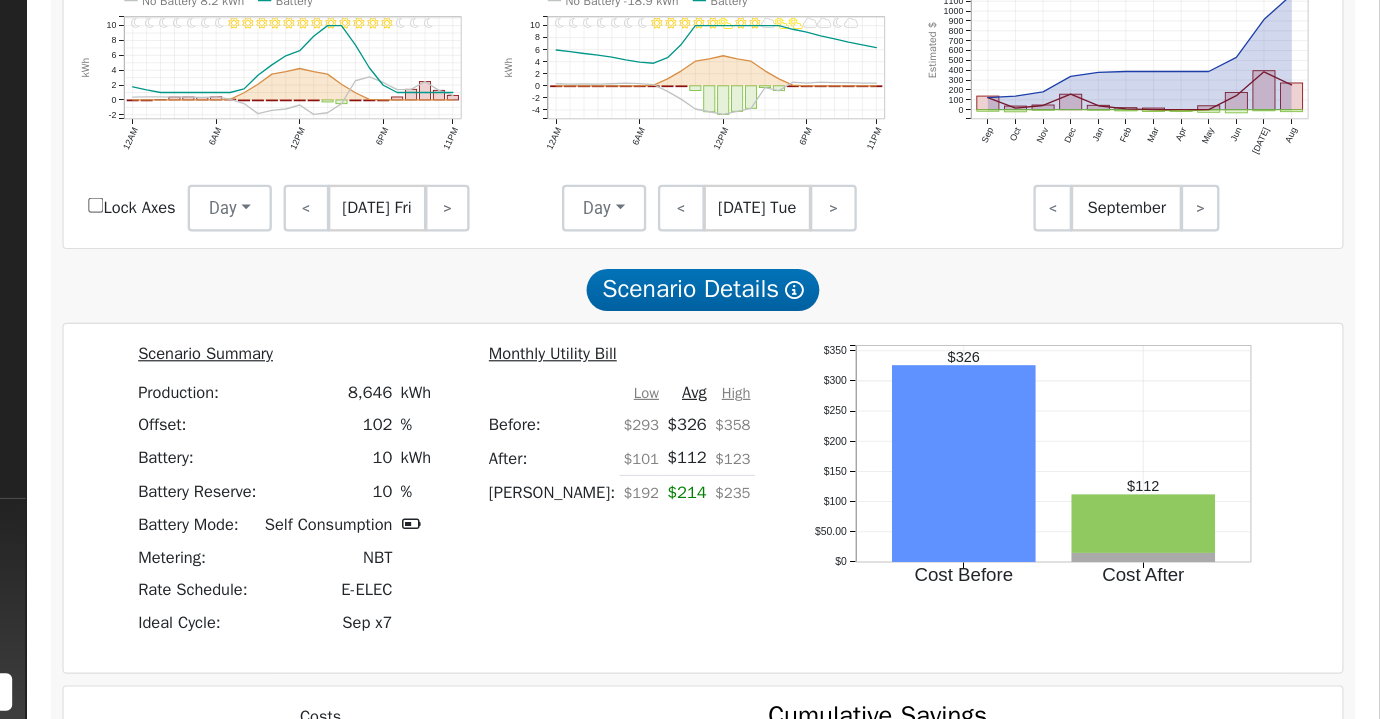 scroll, scrollTop: 1338, scrollLeft: 0, axis: vertical 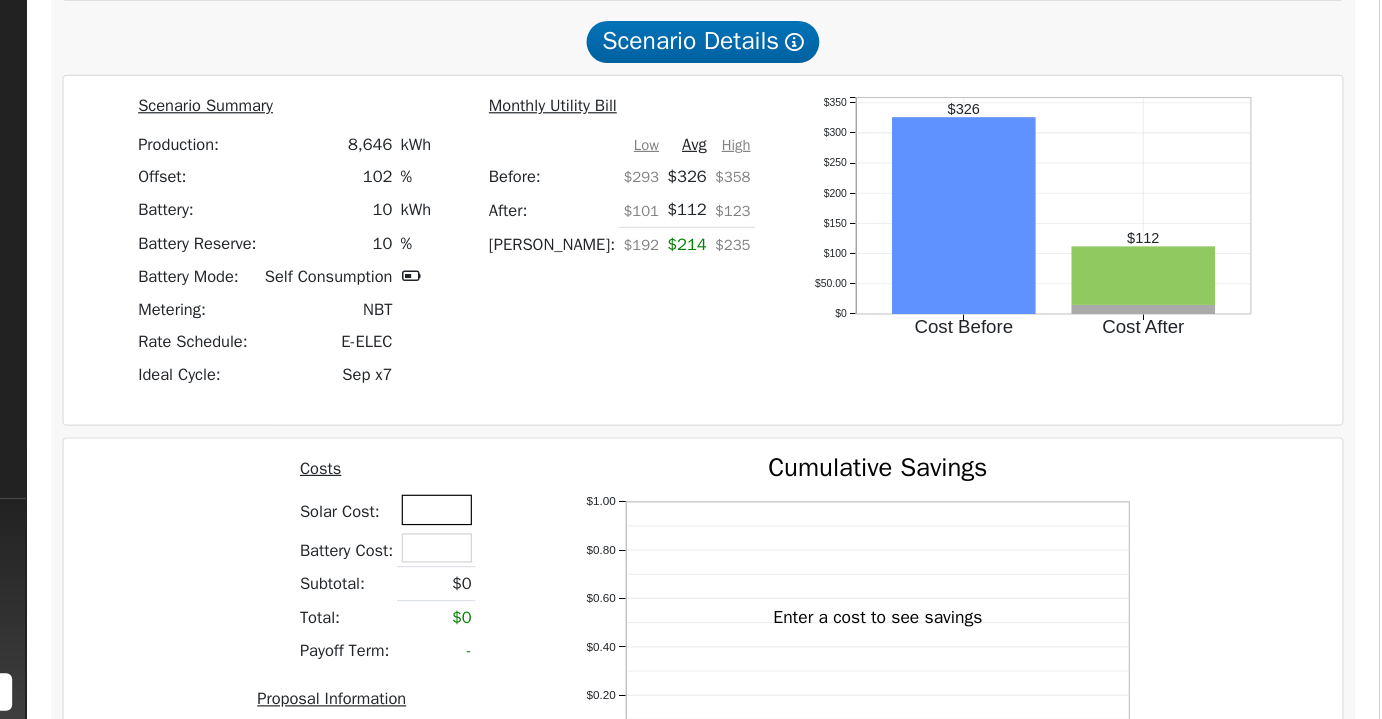 click at bounding box center (576, 539) 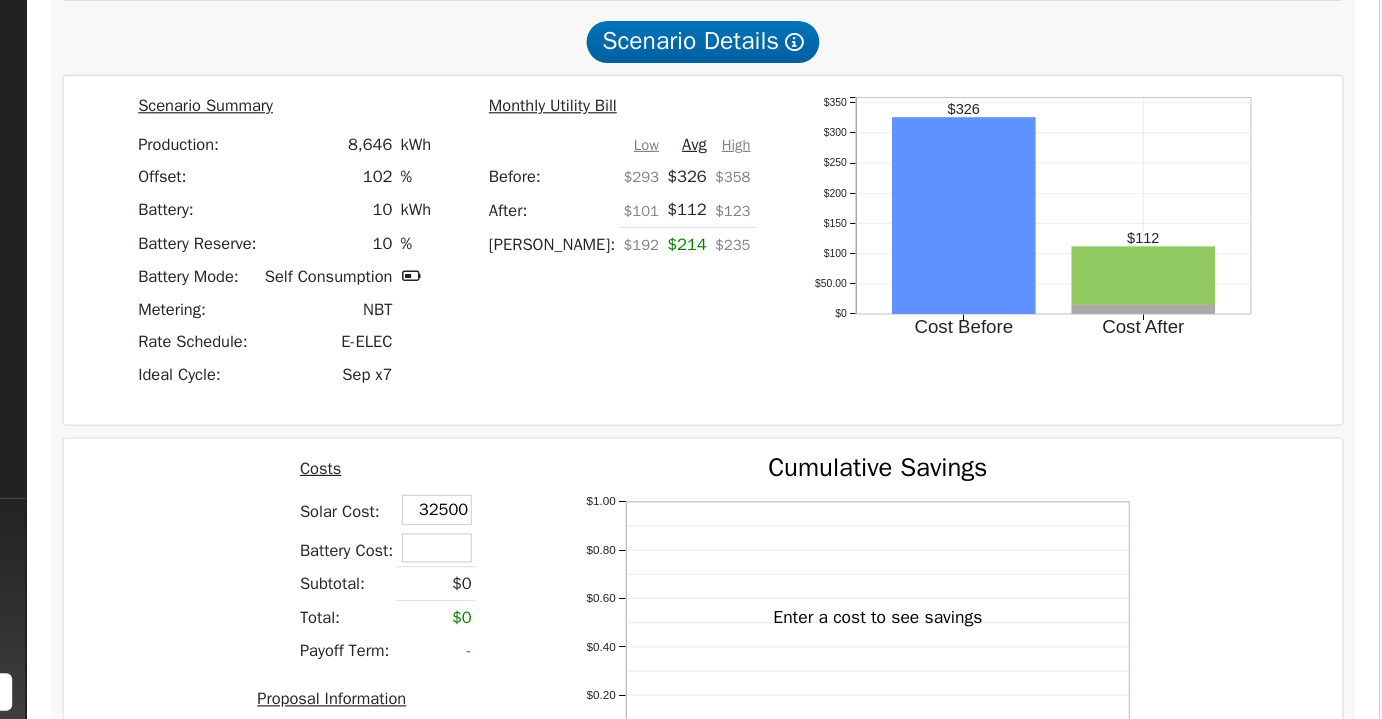type on "$32,500" 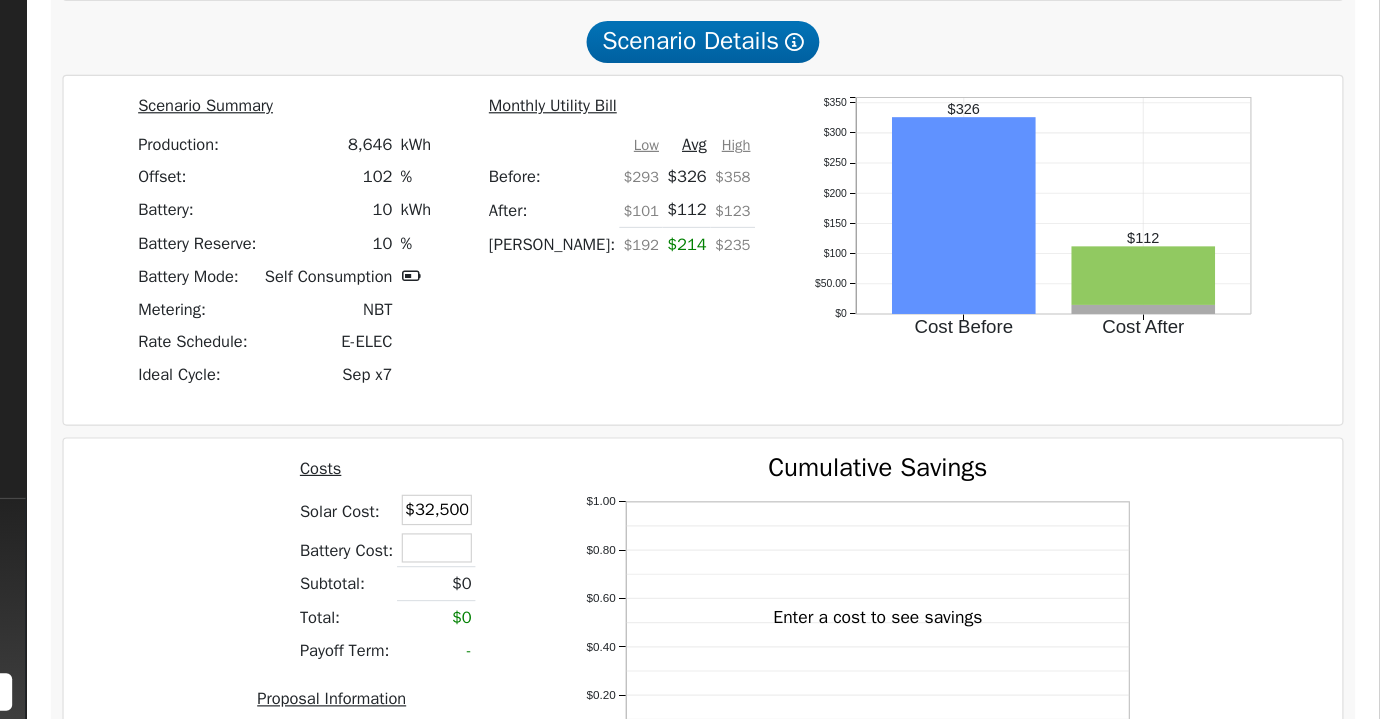 click on "Costs  Solar Cost:  $32,500  Battery Cost:  Subtotal: $0 Total: $0 Payoff Term: - Proposal Information  System Size:  Proposal Date: Software: None - None - Aurora Energy Toolbase OpenSolar Solo Solargraf - Other -" at bounding box center (532, 662) 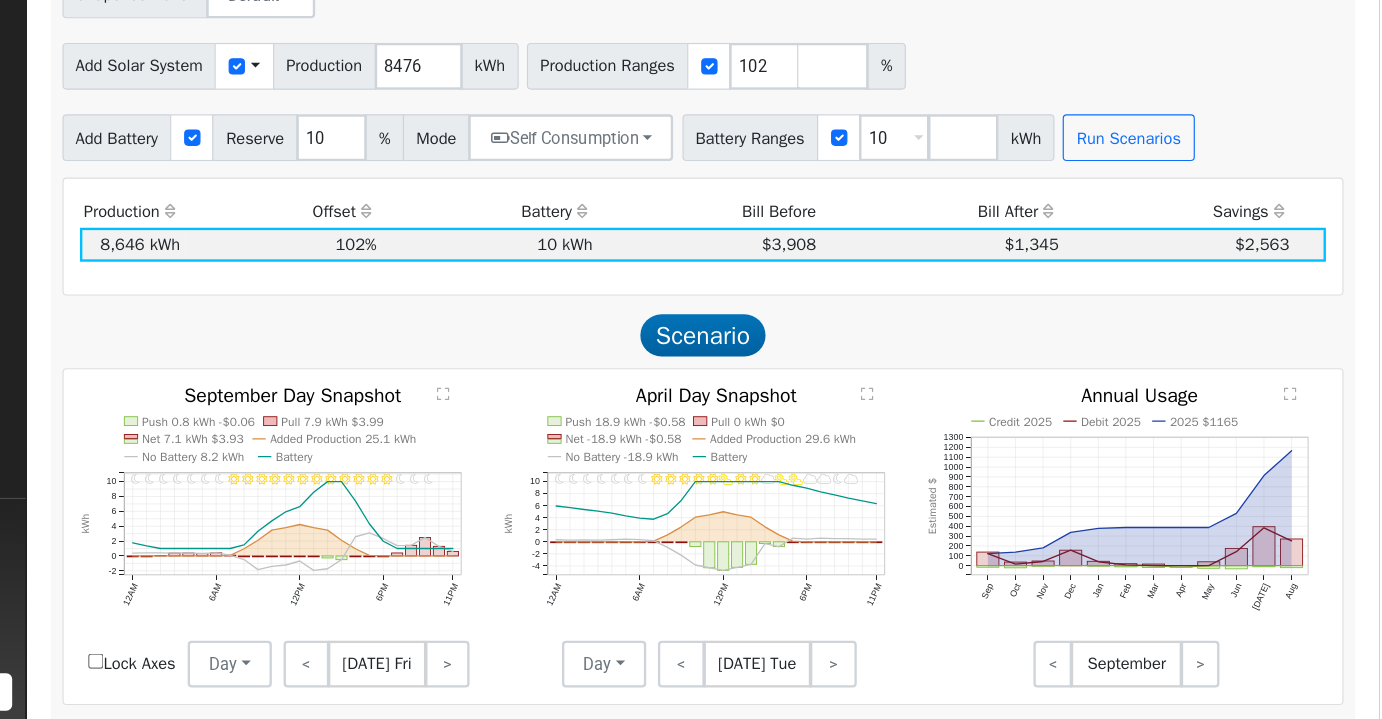 scroll, scrollTop: 793, scrollLeft: 0, axis: vertical 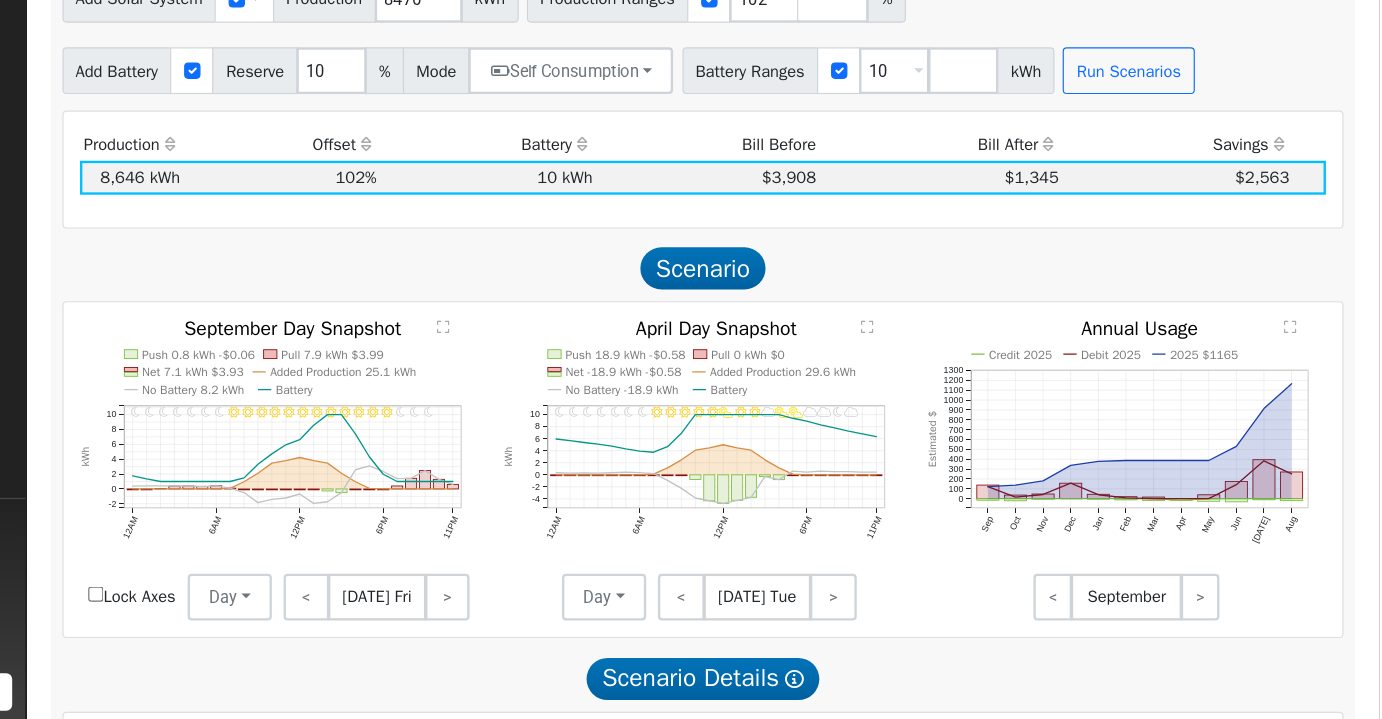 click on "11PM - undefined 10PM - undefined 9PM - Clear 8PM - Clear 7PM - Clear 6PM - Clear 5PM - Clear 4PM - Clear 3PM - Clear 2PM - Clear 1PM - Clear 12PM - Clear 11AM - Clear 10AM - Clear 9AM - Clear 8AM - Clear 7AM - Clear 6AM - Clear 5AM - Clear 4AM - Clear 3AM - Clear 2AM - Clear 1AM - Clear 12AM - Clear Push 0.8 kWh -$0.06 Pull 7.9 kWh $3.99 Net 7.1 kWh $3.93 Added Production 25.1 kWh No Battery 8.2 kWh Battery 12AM 6AM 12PM 6PM 11PM -2 0 2 4 6 8 10  September Day Snapshot kWh onclick="" onclick="" onclick="" onclick="" onclick="" onclick="" onclick="" onclick="" onclick="" onclick="" onclick="" onclick="" onclick="" onclick="" onclick="" onclick="" onclick="" onclick="" onclick="" onclick="" onclick="" onclick="" onclick="" onclick="" onclick="" onclick="" onclick="" onclick="" onclick="" onclick="" onclick="" onclick="" onclick="" onclick="" onclick="" onclick="" onclick="" onclick="" onclick="" onclick="" onclick="" onclick="" onclick="" onclick="" onclick="" onclick="" onclick="" onclick="" onclick=""" 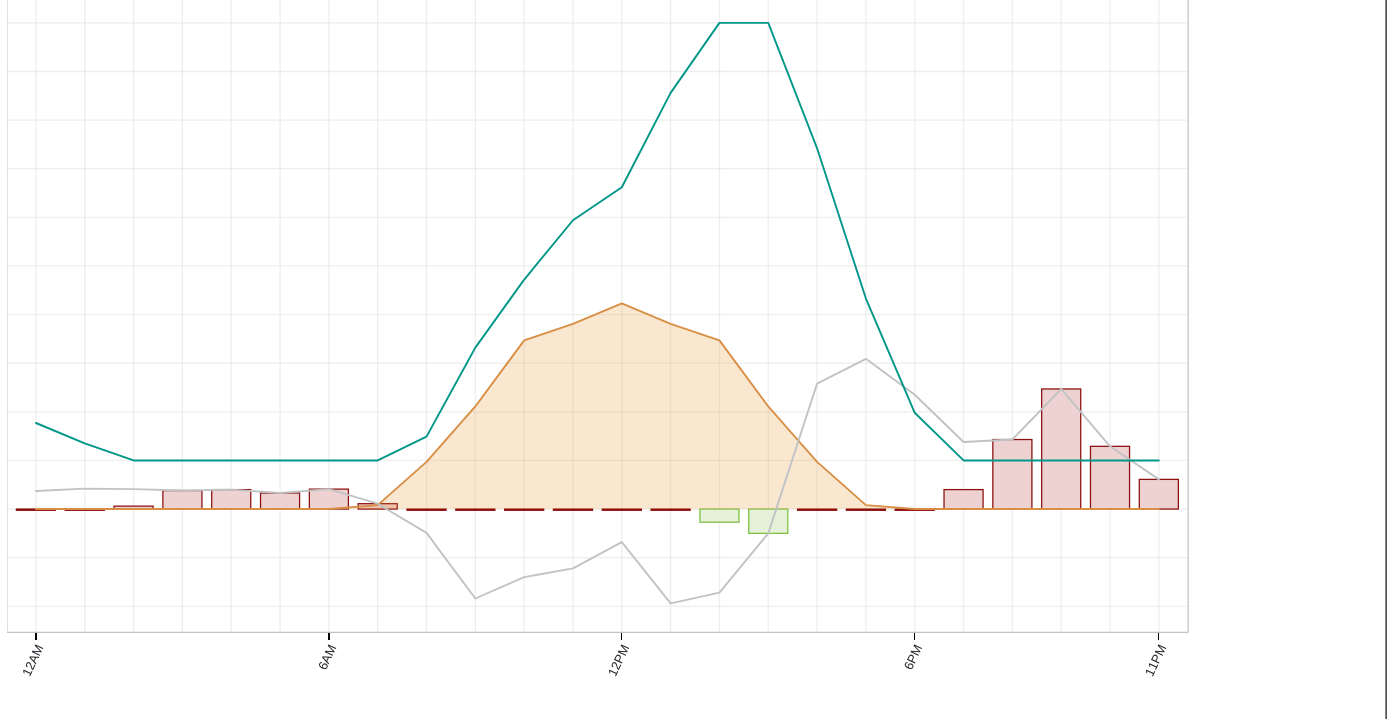scroll, scrollTop: 755, scrollLeft: 0, axis: vertical 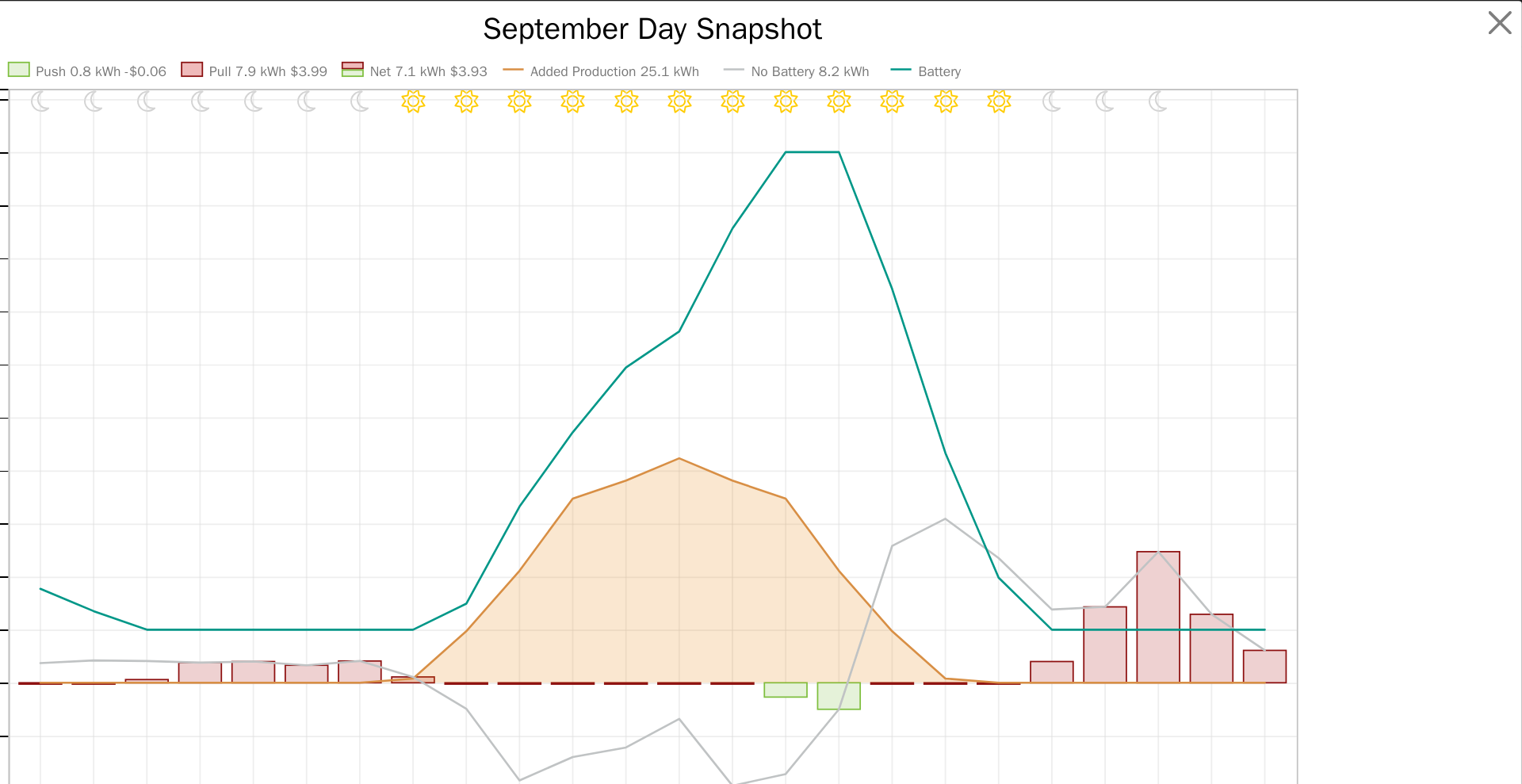 drag, startPoint x: 727, startPoint y: 195, endPoint x: 569, endPoint y: 207, distance: 158.45504 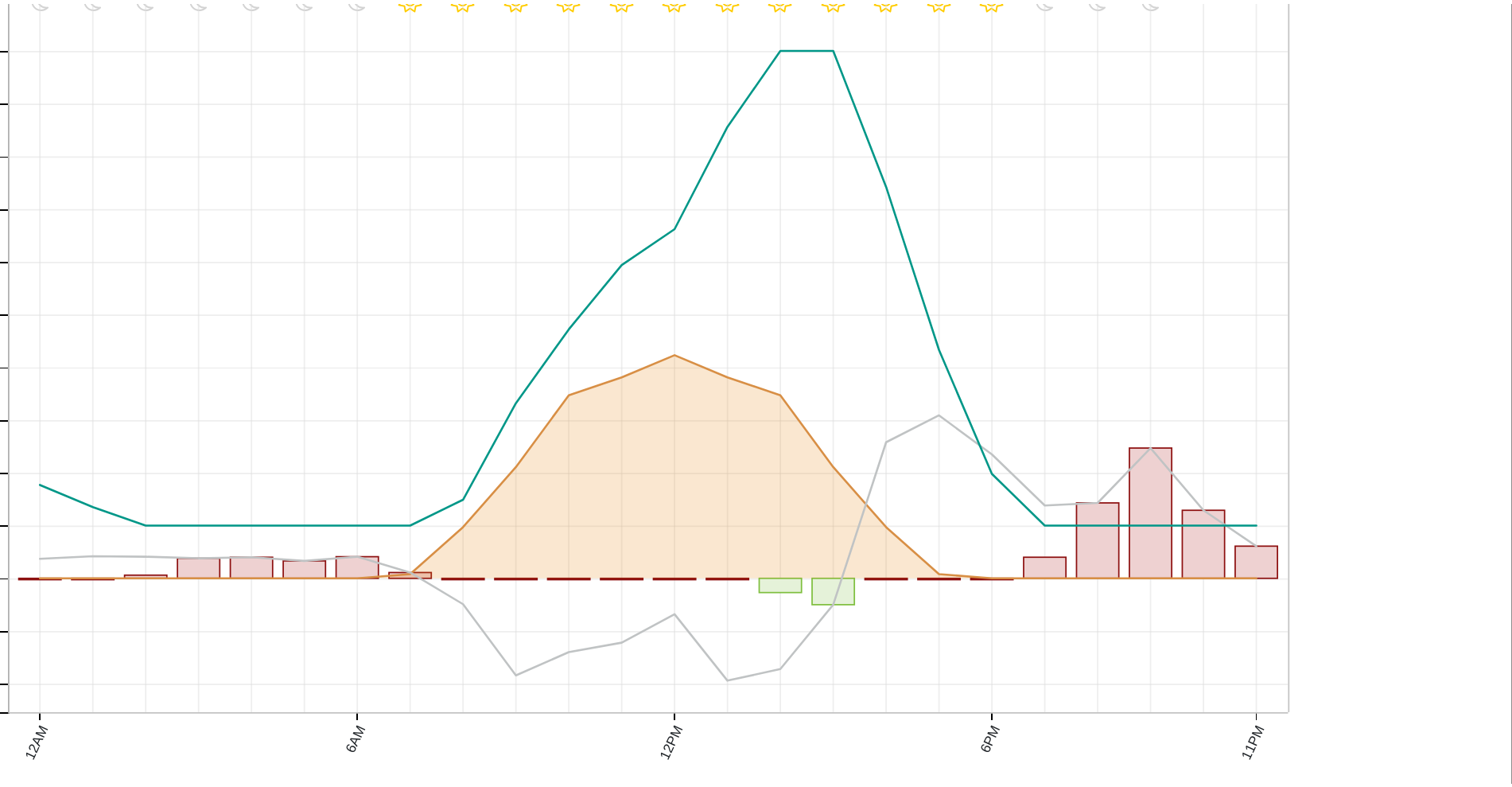 scroll, scrollTop: 0, scrollLeft: 0, axis: both 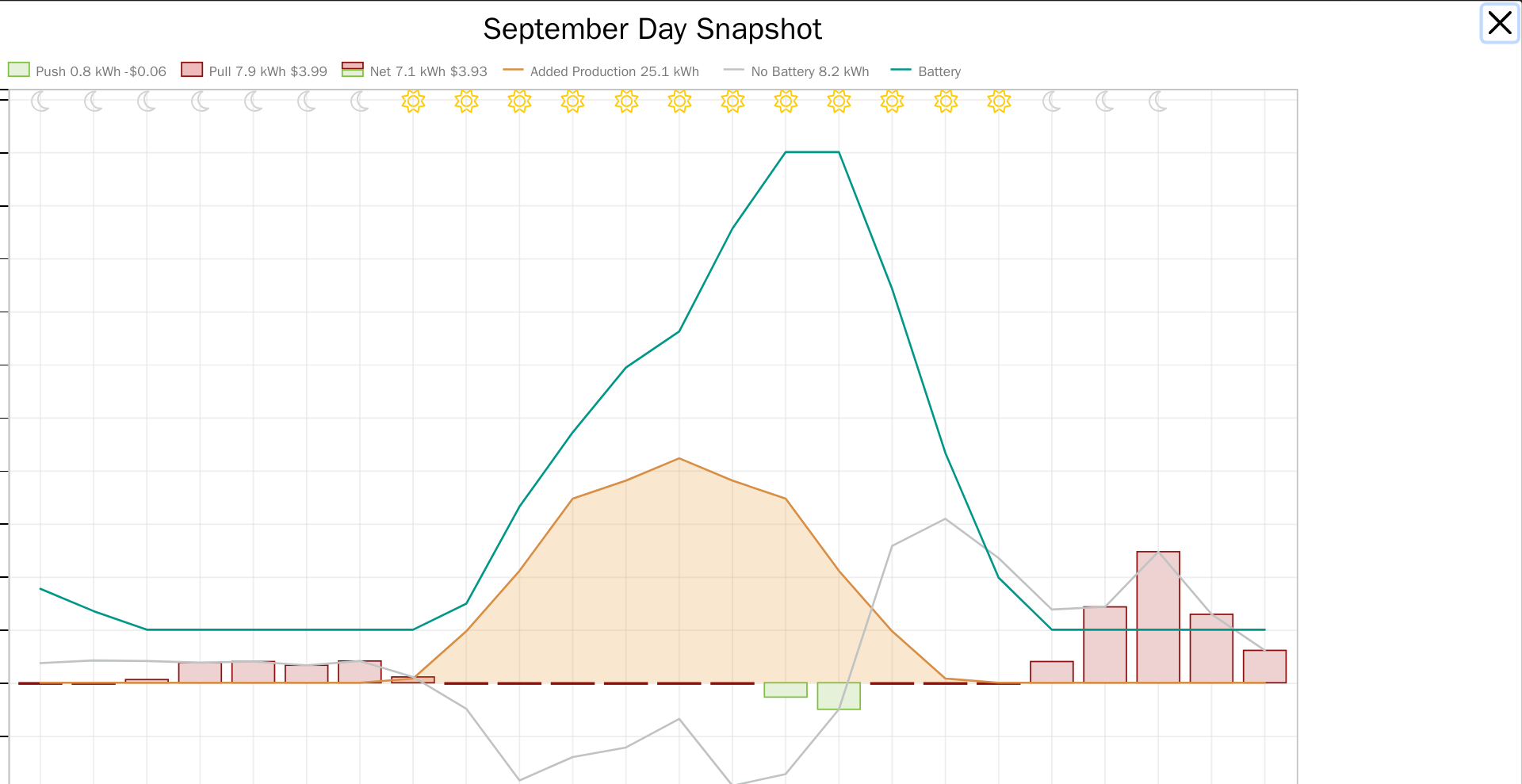 click at bounding box center (1503, 20) 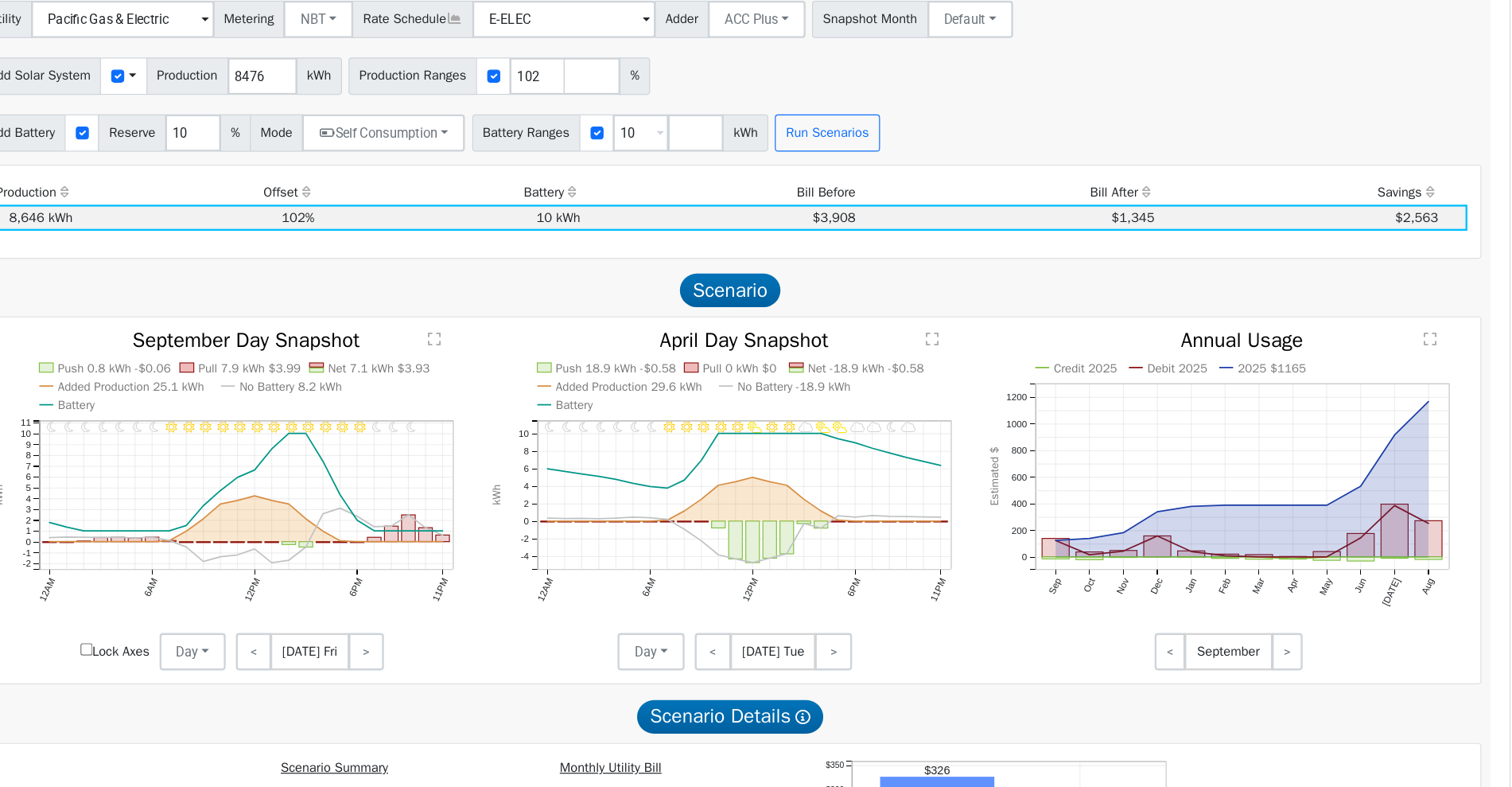 click on "" 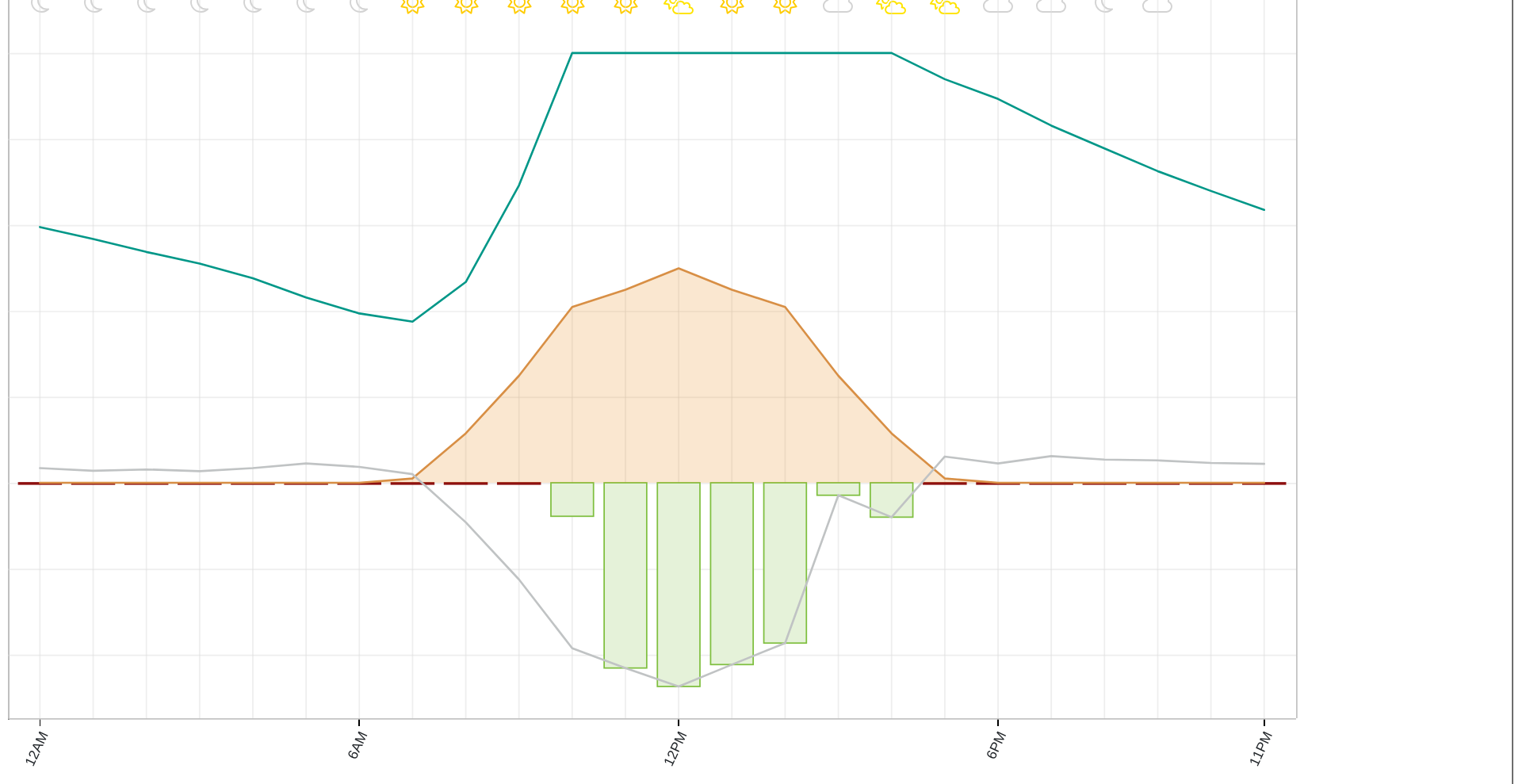 scroll, scrollTop: 602, scrollLeft: 0, axis: vertical 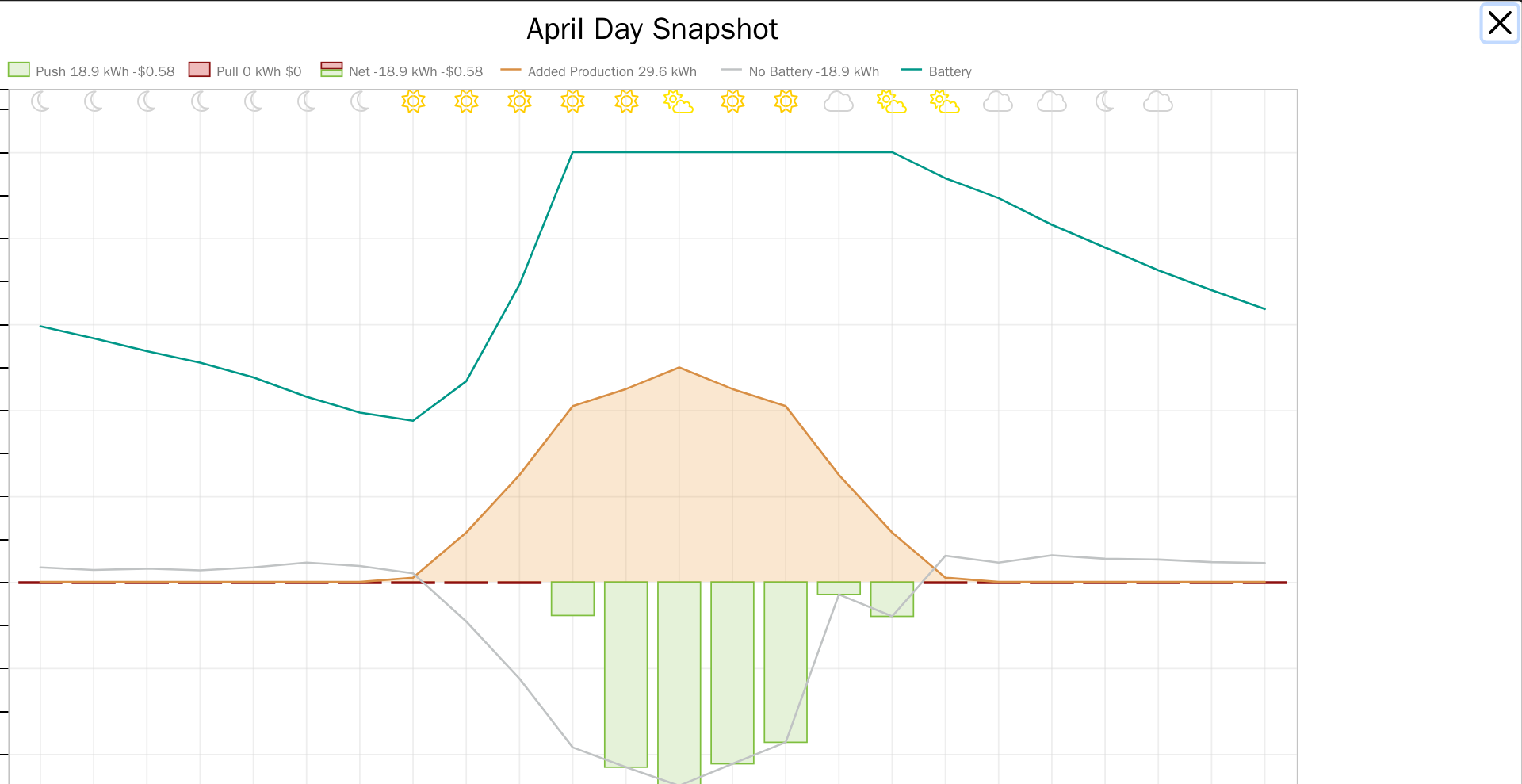 click at bounding box center (1503, 20) 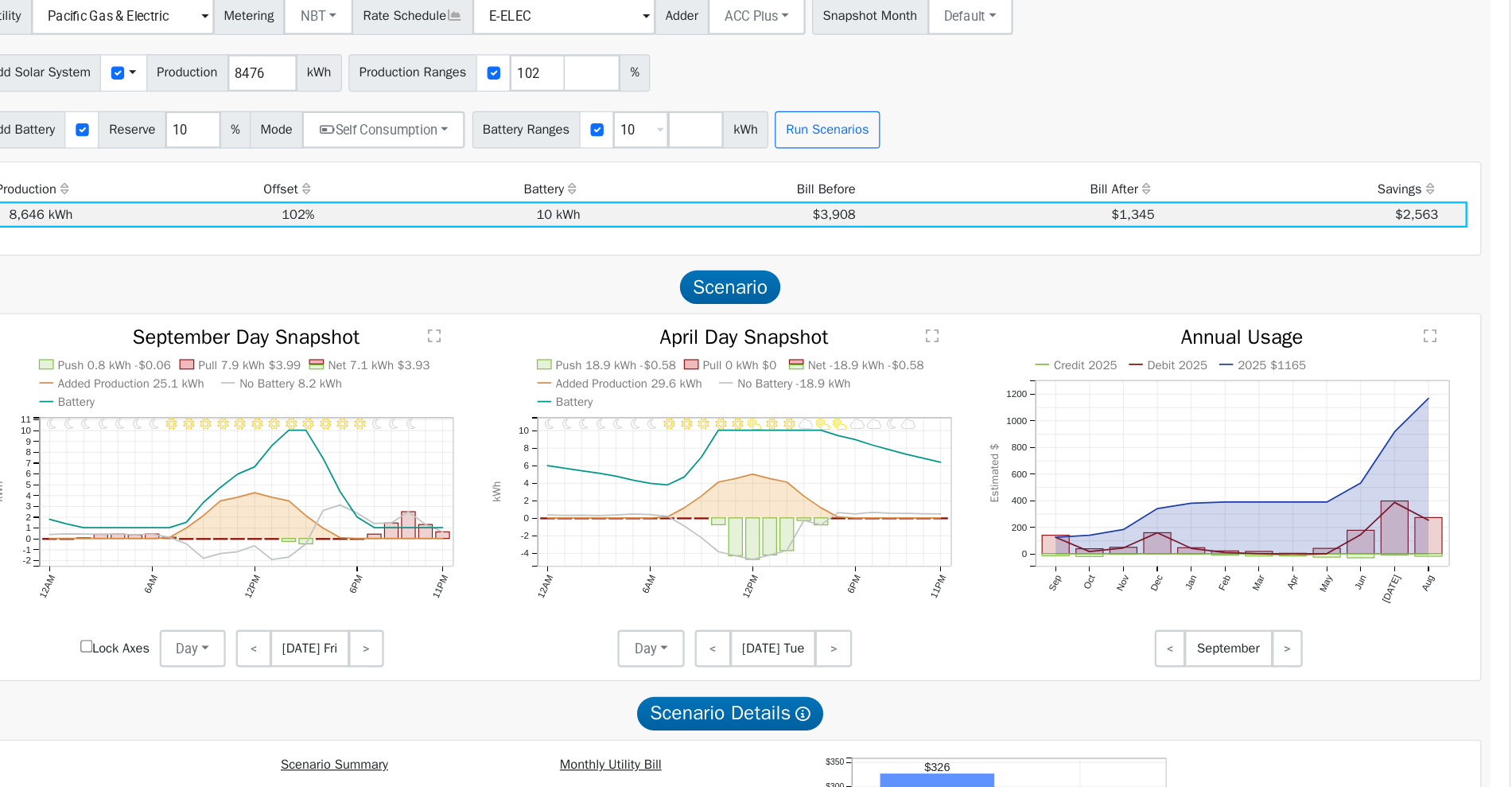 click on "" 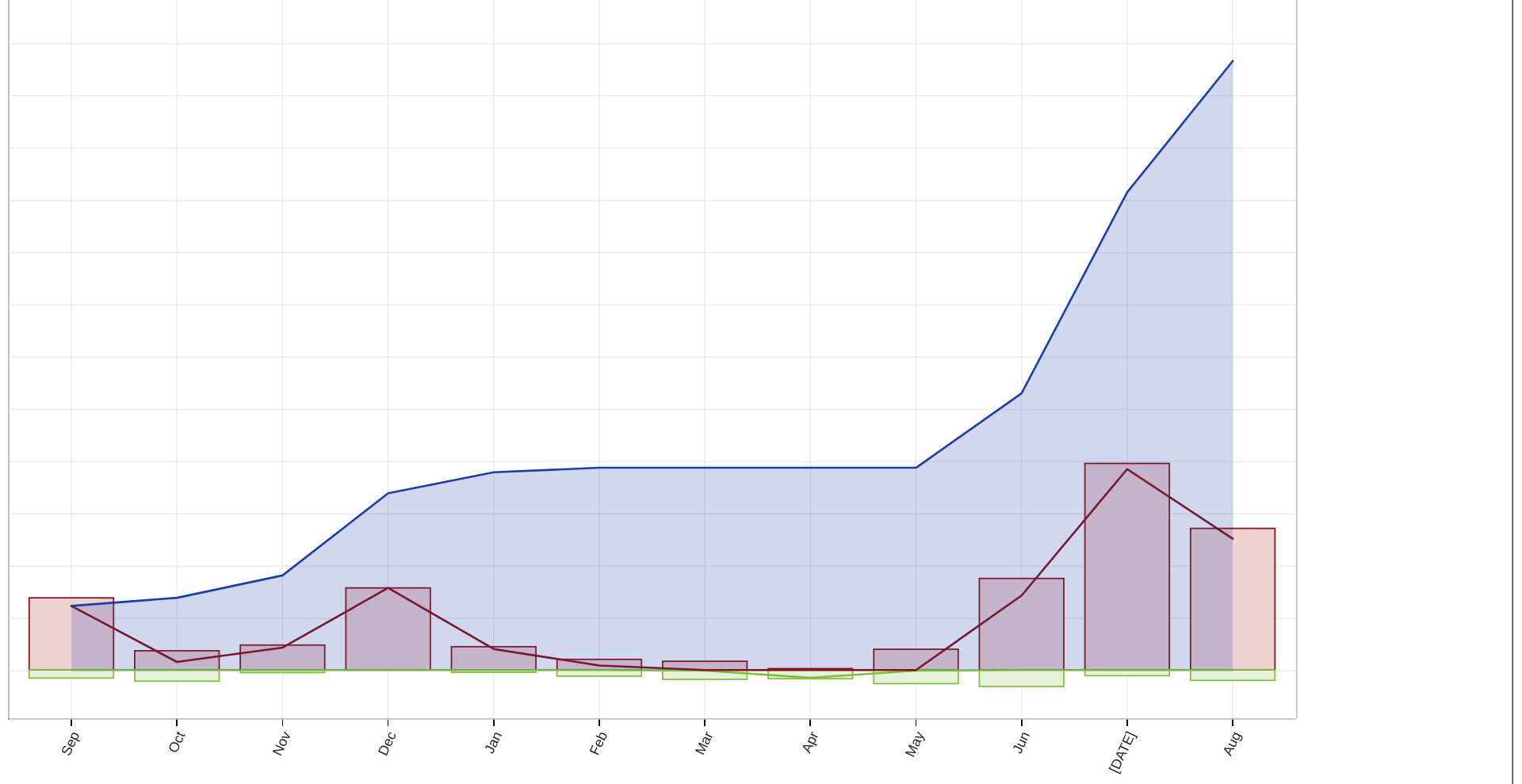 scroll, scrollTop: 605, scrollLeft: 0, axis: vertical 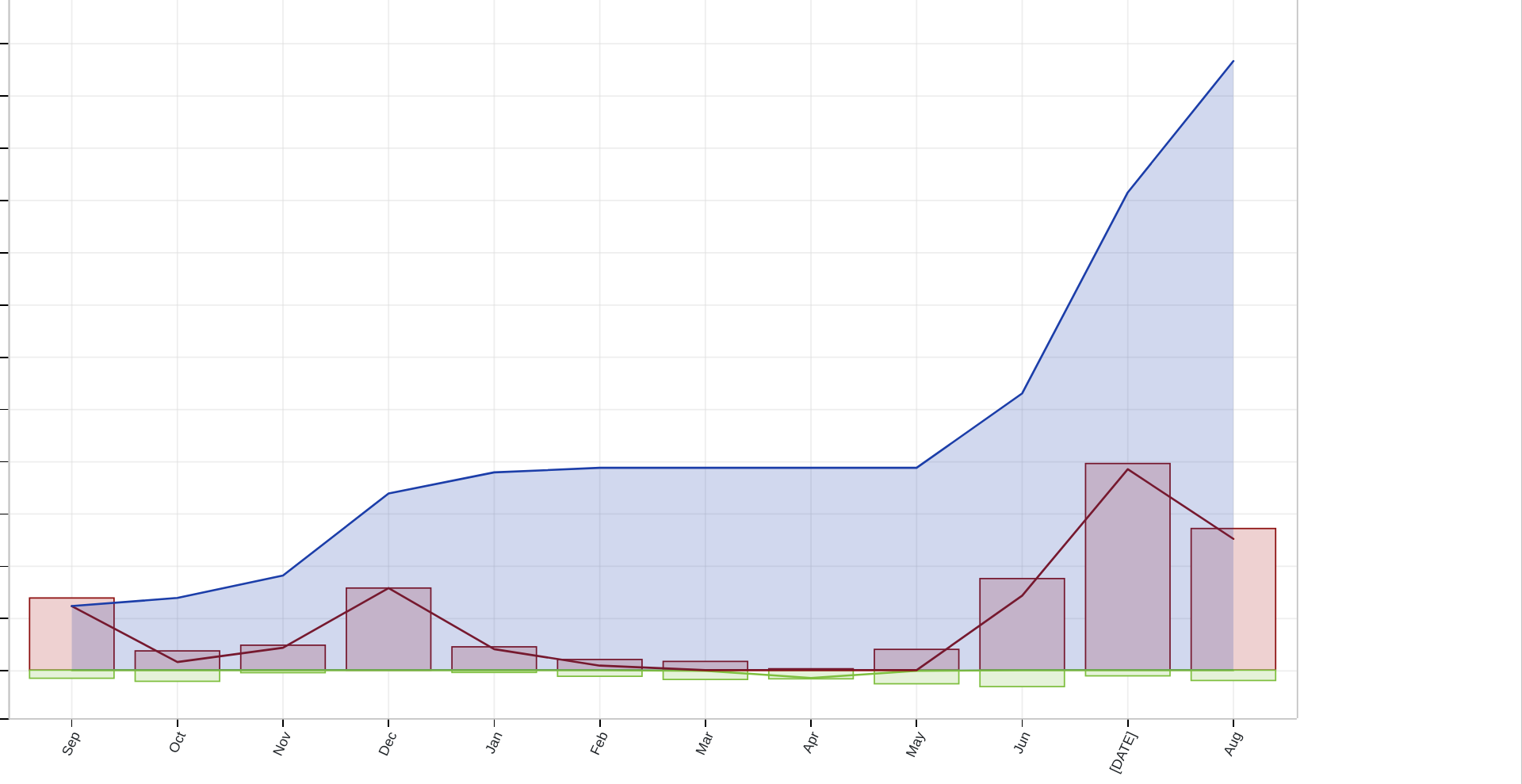 drag, startPoint x: 869, startPoint y: 373, endPoint x: 823, endPoint y: 370, distance: 46.097722 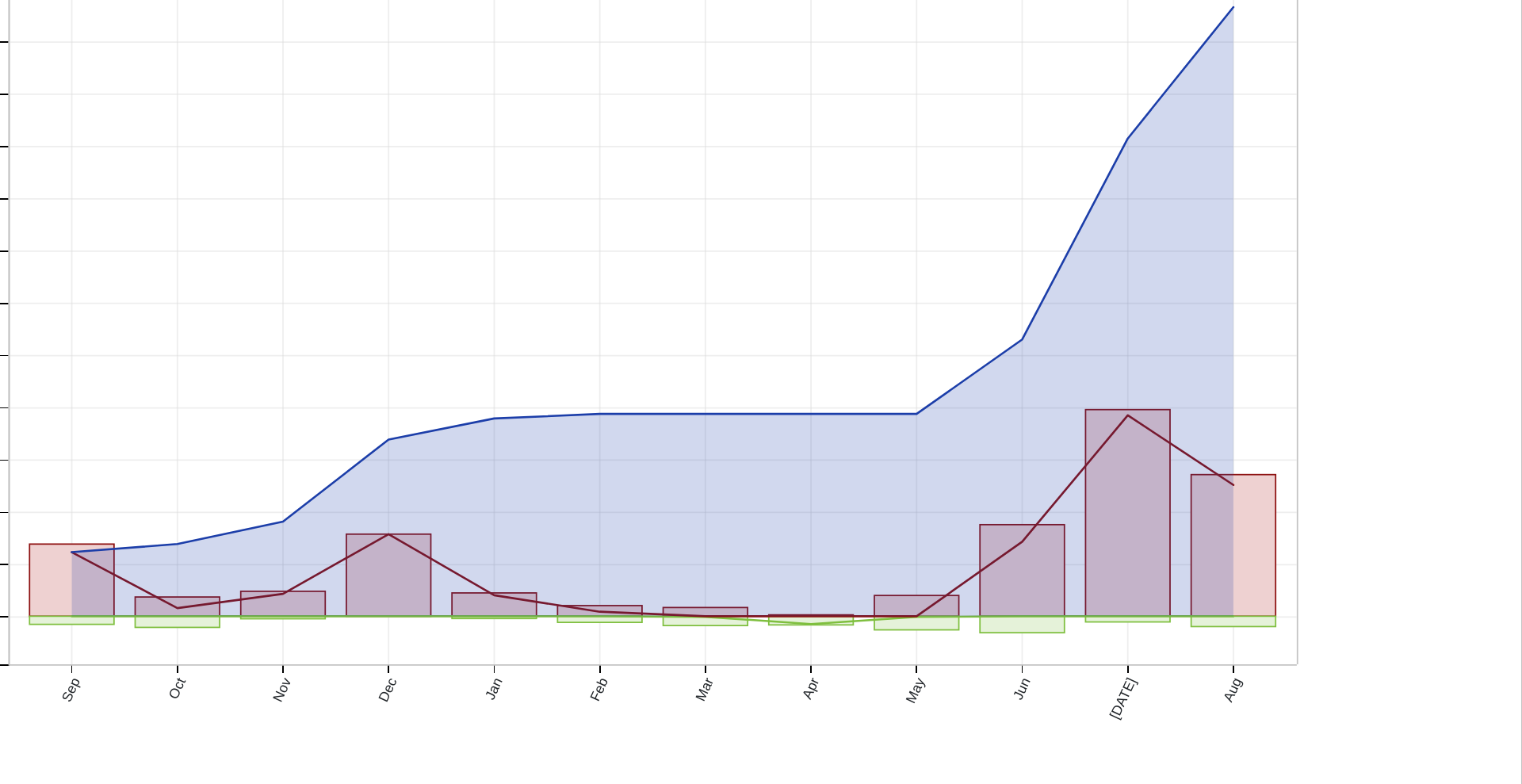 scroll, scrollTop: 604, scrollLeft: 0, axis: vertical 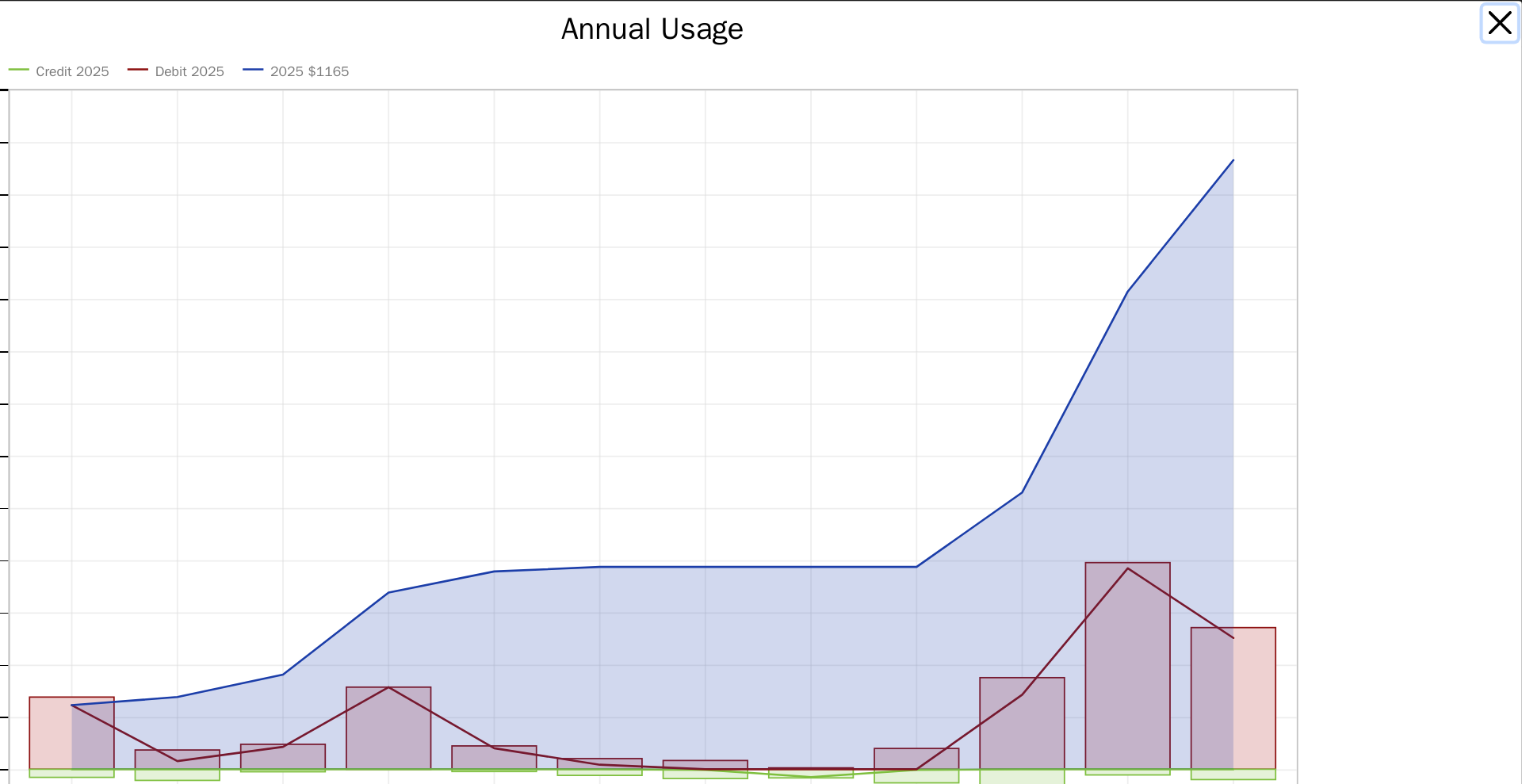 click at bounding box center [1503, 20] 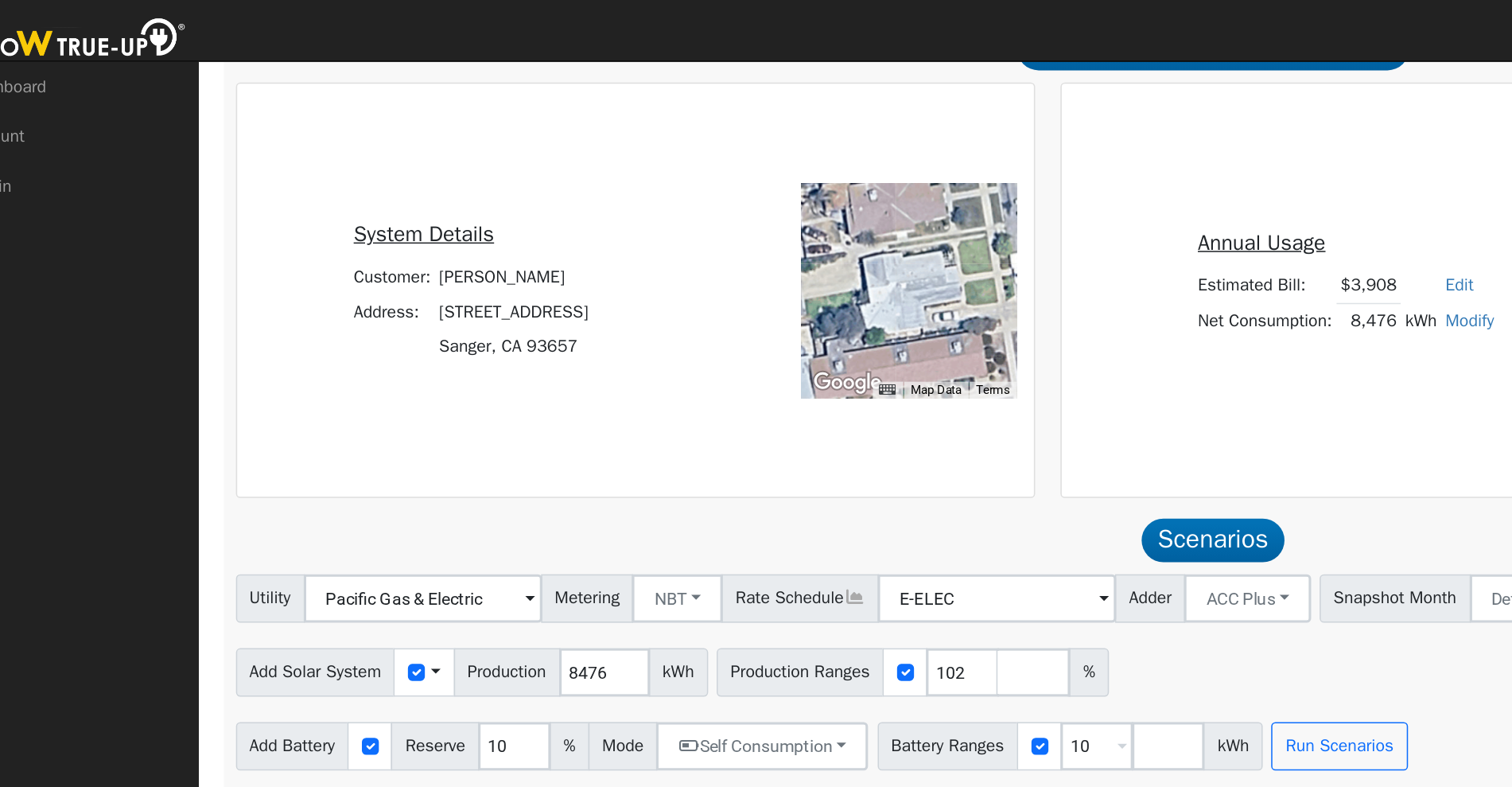 scroll, scrollTop: 167, scrollLeft: 0, axis: vertical 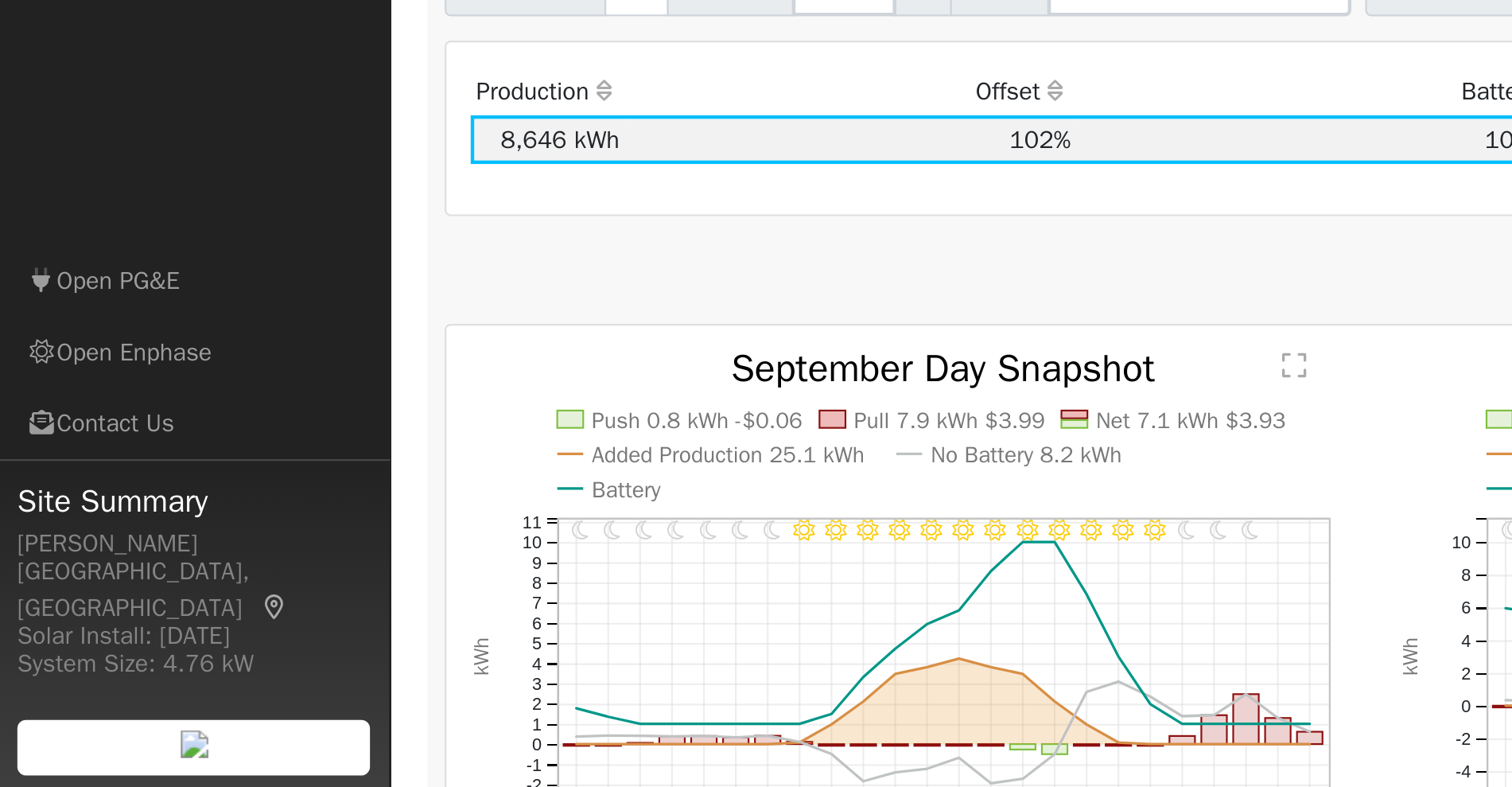 drag, startPoint x: 1020, startPoint y: 561, endPoint x: 247, endPoint y: 567, distance: 773.0233 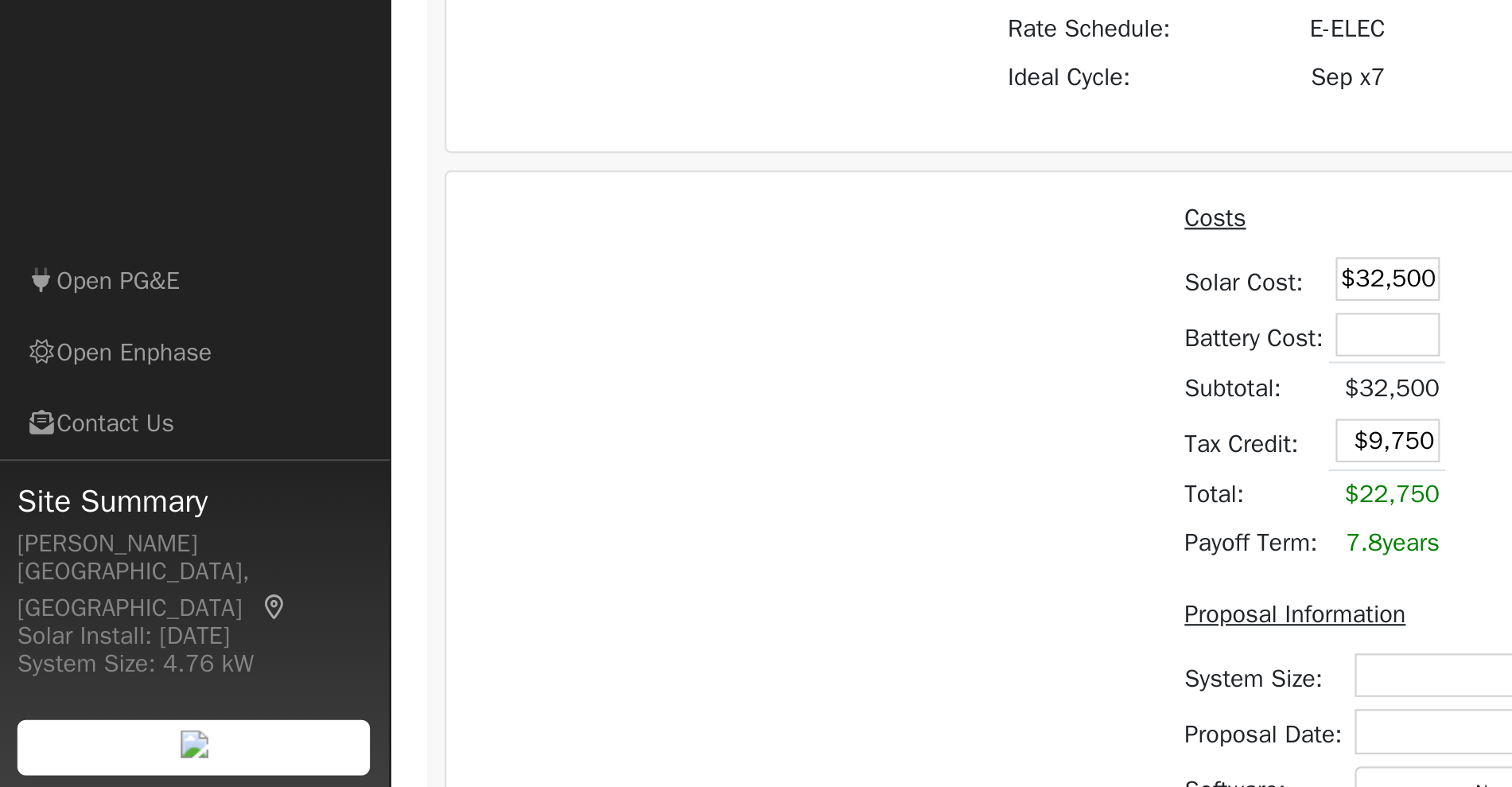 scroll, scrollTop: 1065, scrollLeft: 0, axis: vertical 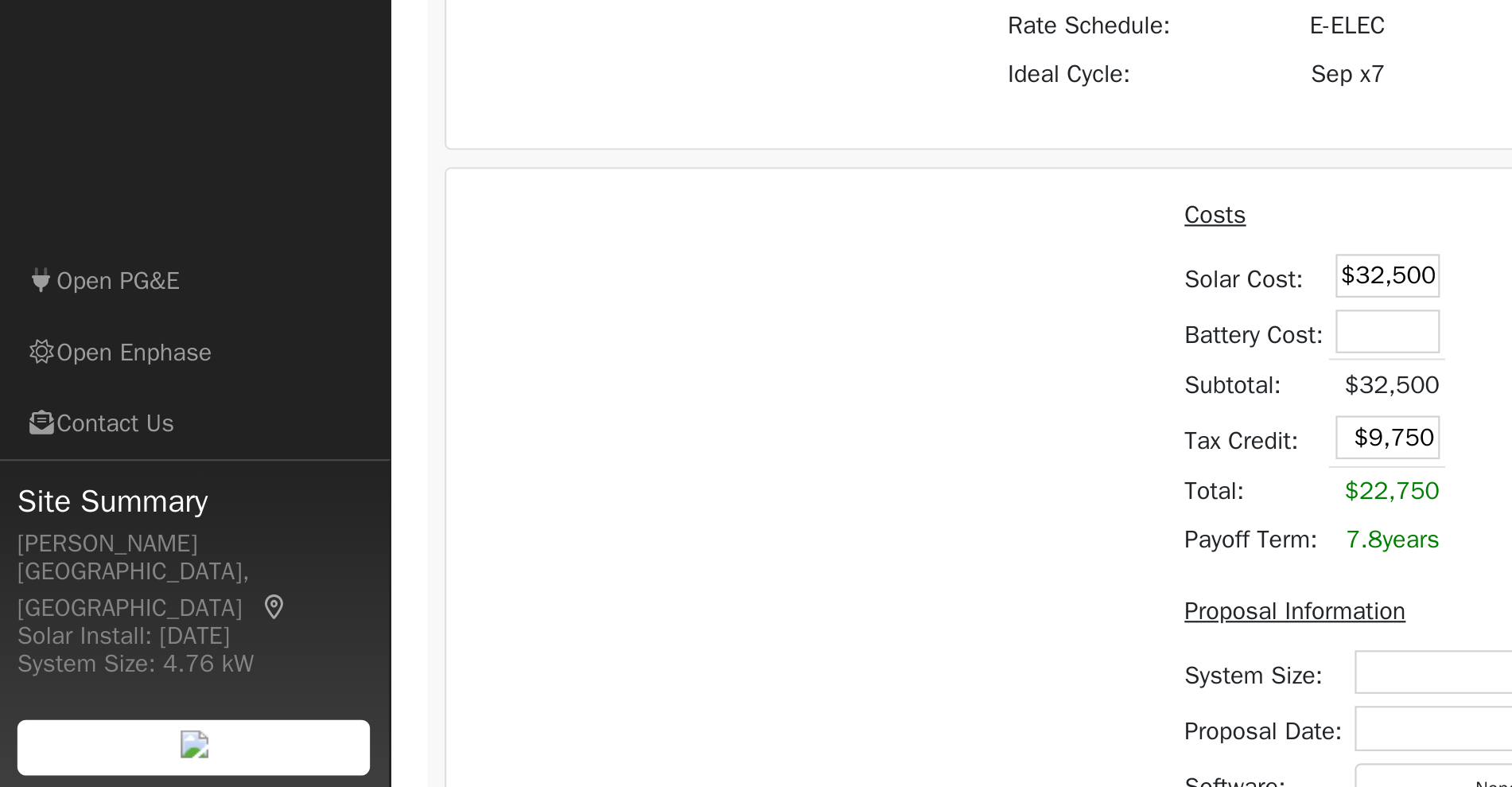 drag, startPoint x: 379, startPoint y: 529, endPoint x: 464, endPoint y: 531, distance: 85.02353 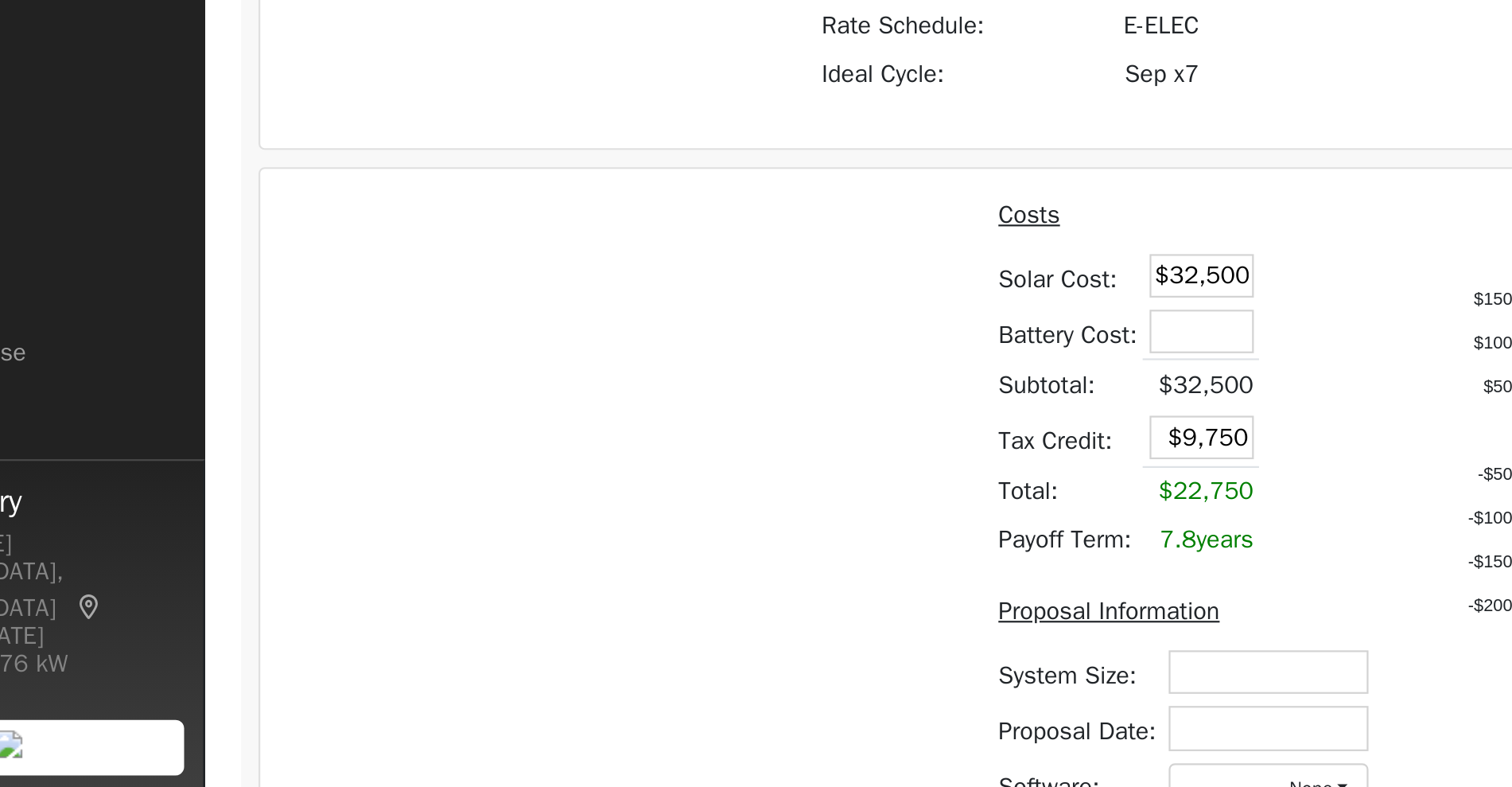 drag, startPoint x: 491, startPoint y: 544, endPoint x: 695, endPoint y: 550, distance: 204.0882 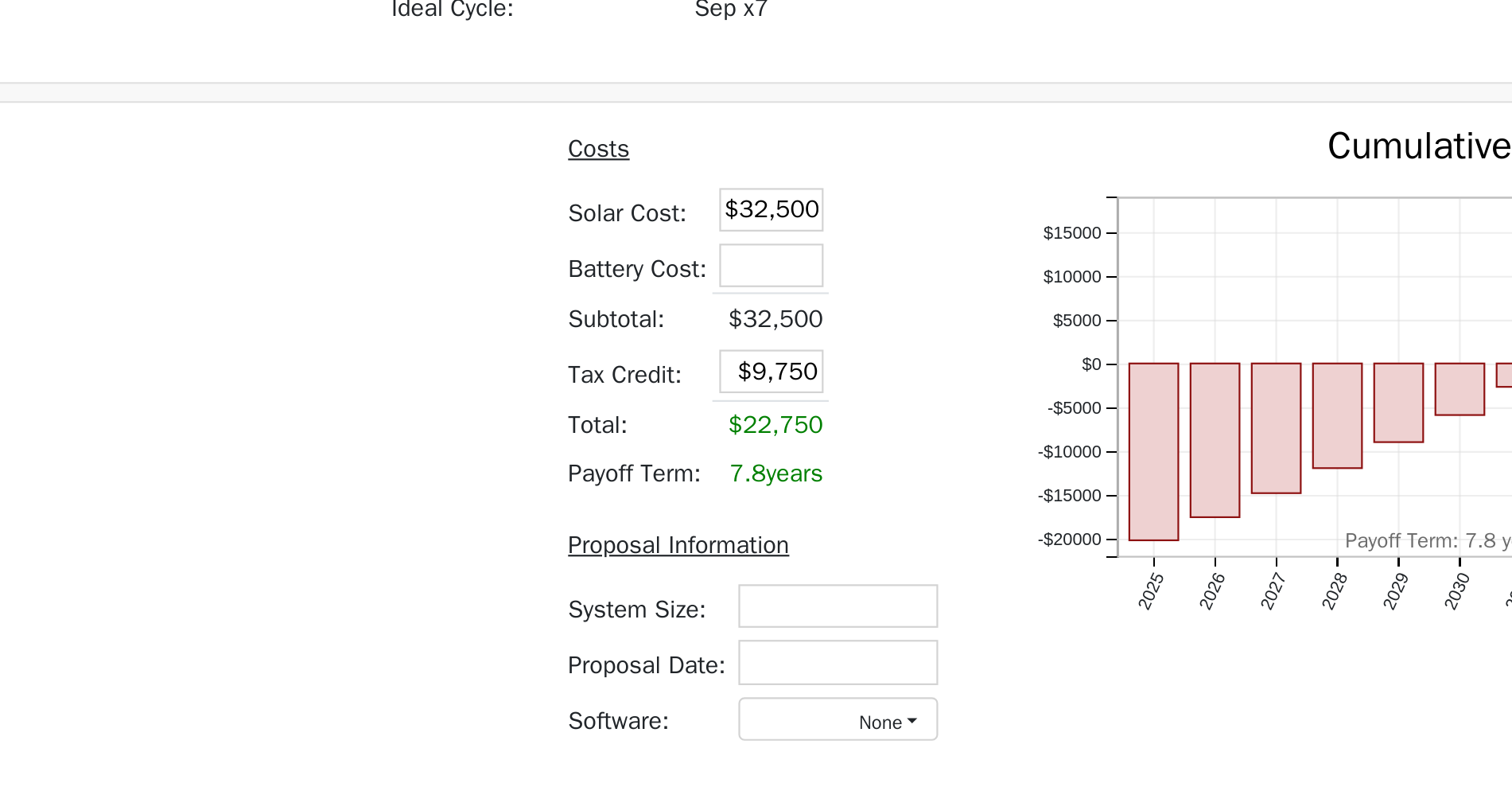 scroll, scrollTop: 1111, scrollLeft: 0, axis: vertical 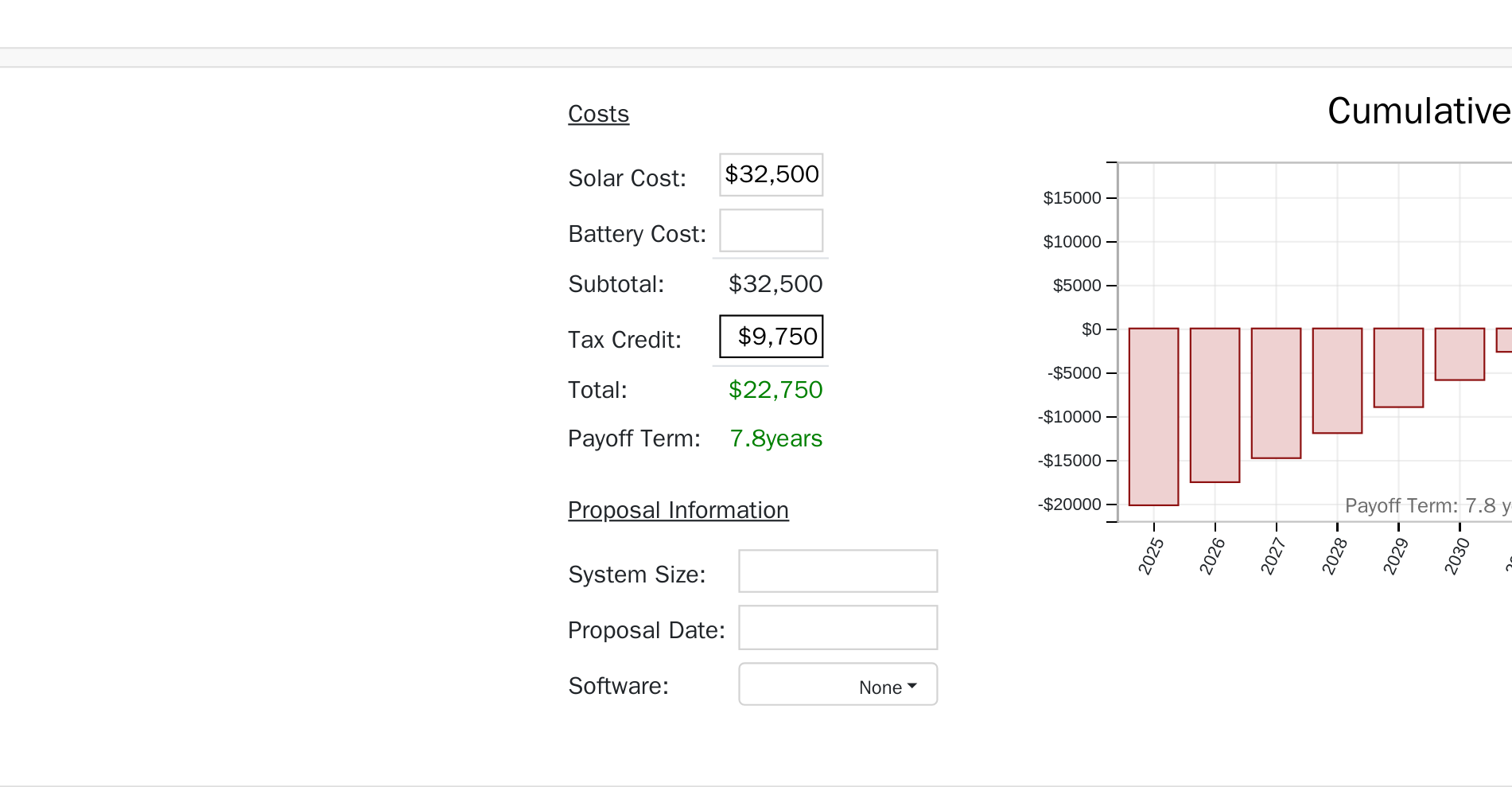 drag, startPoint x: 624, startPoint y: 583, endPoint x: 658, endPoint y: 581, distance: 34.058773 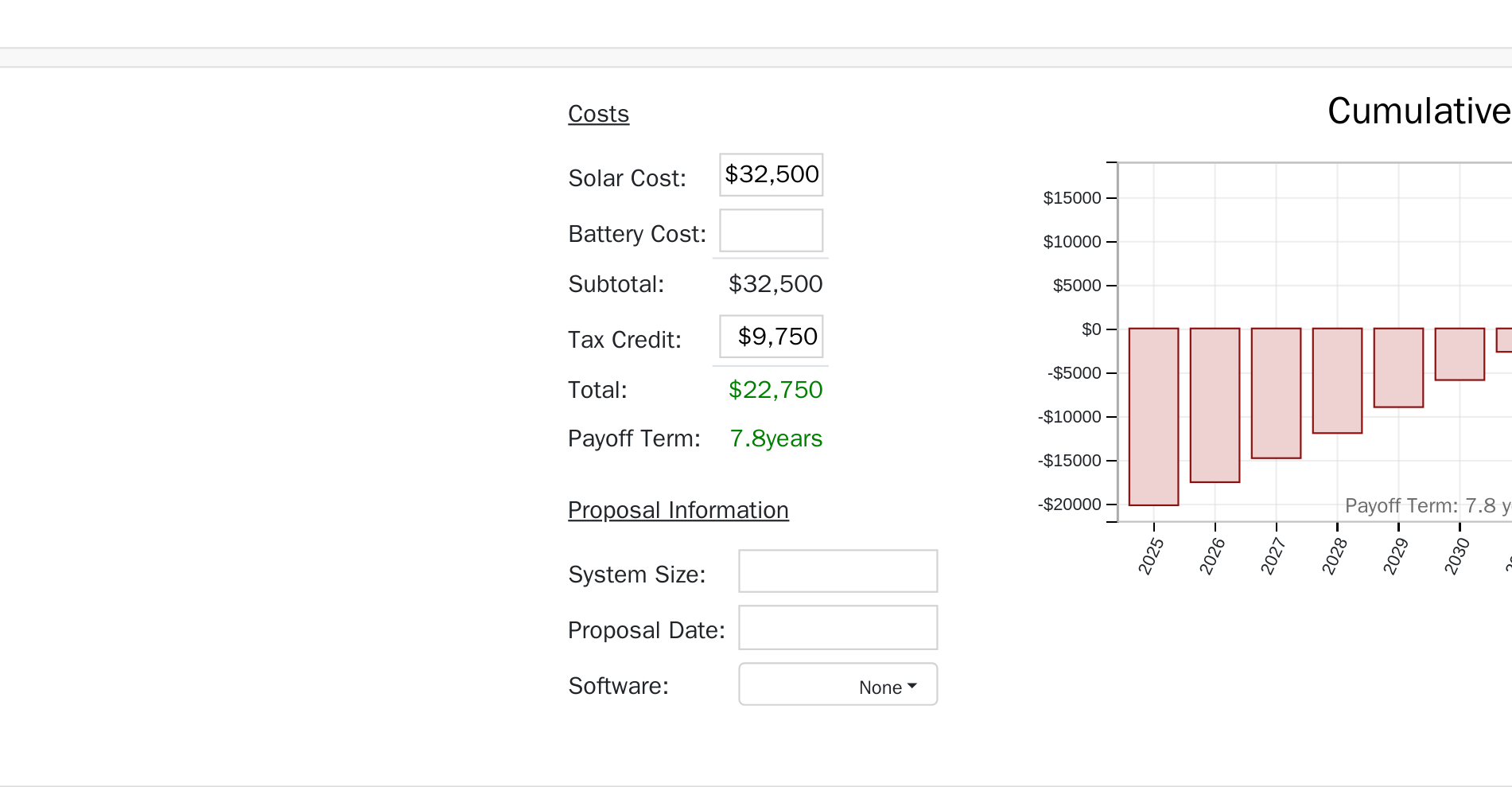 click on "Costs  Solar Cost:  $32,500  Battery Cost:  Subtotal: $32,500  Tax Credit:  $9,750 Total: $22,750 Payoff Term: 7.8  years" at bounding box center [629, 554] 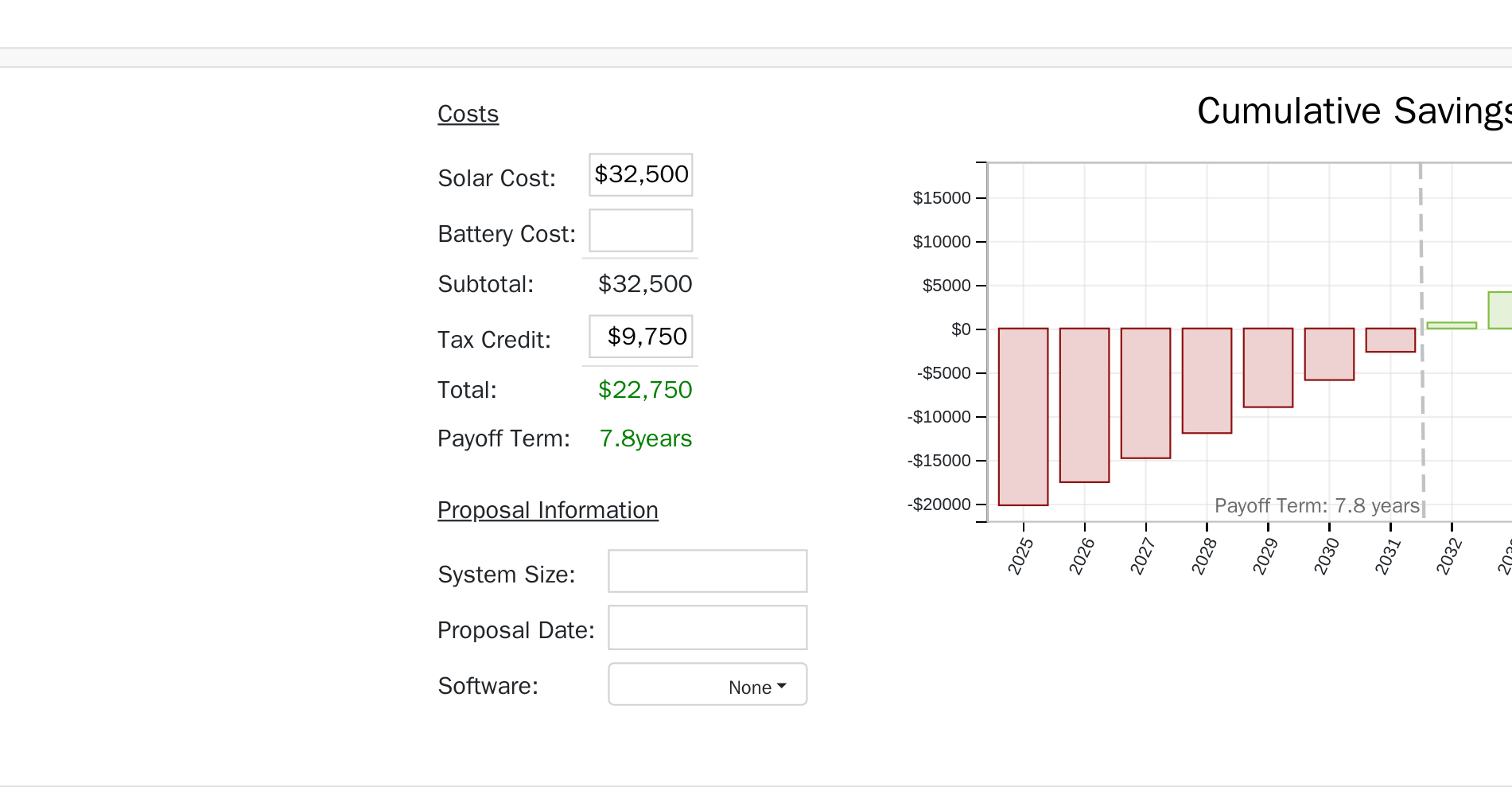 drag, startPoint x: 544, startPoint y: 626, endPoint x: 601, endPoint y: 626, distance: 57 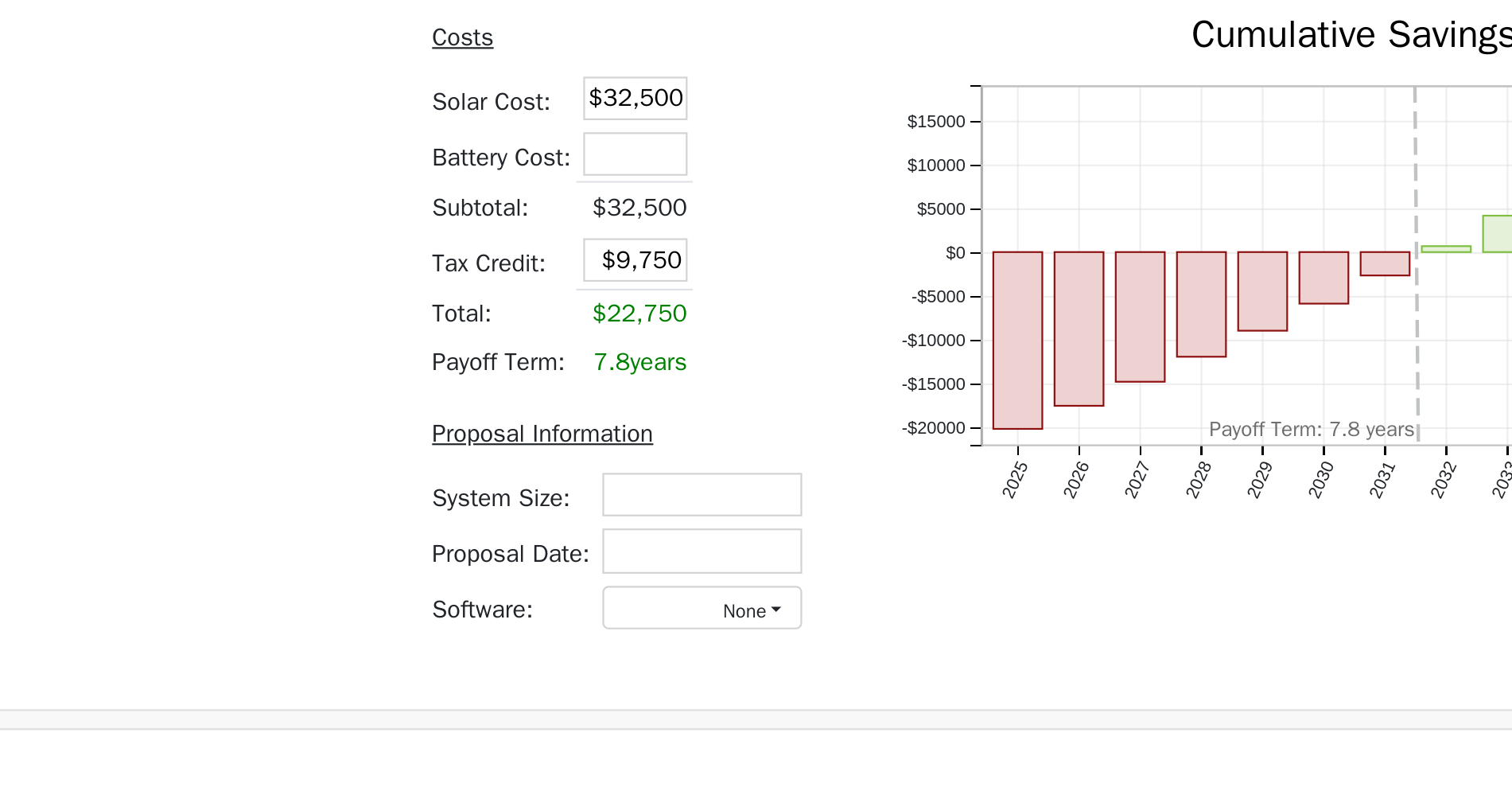 scroll, scrollTop: 1156, scrollLeft: 0, axis: vertical 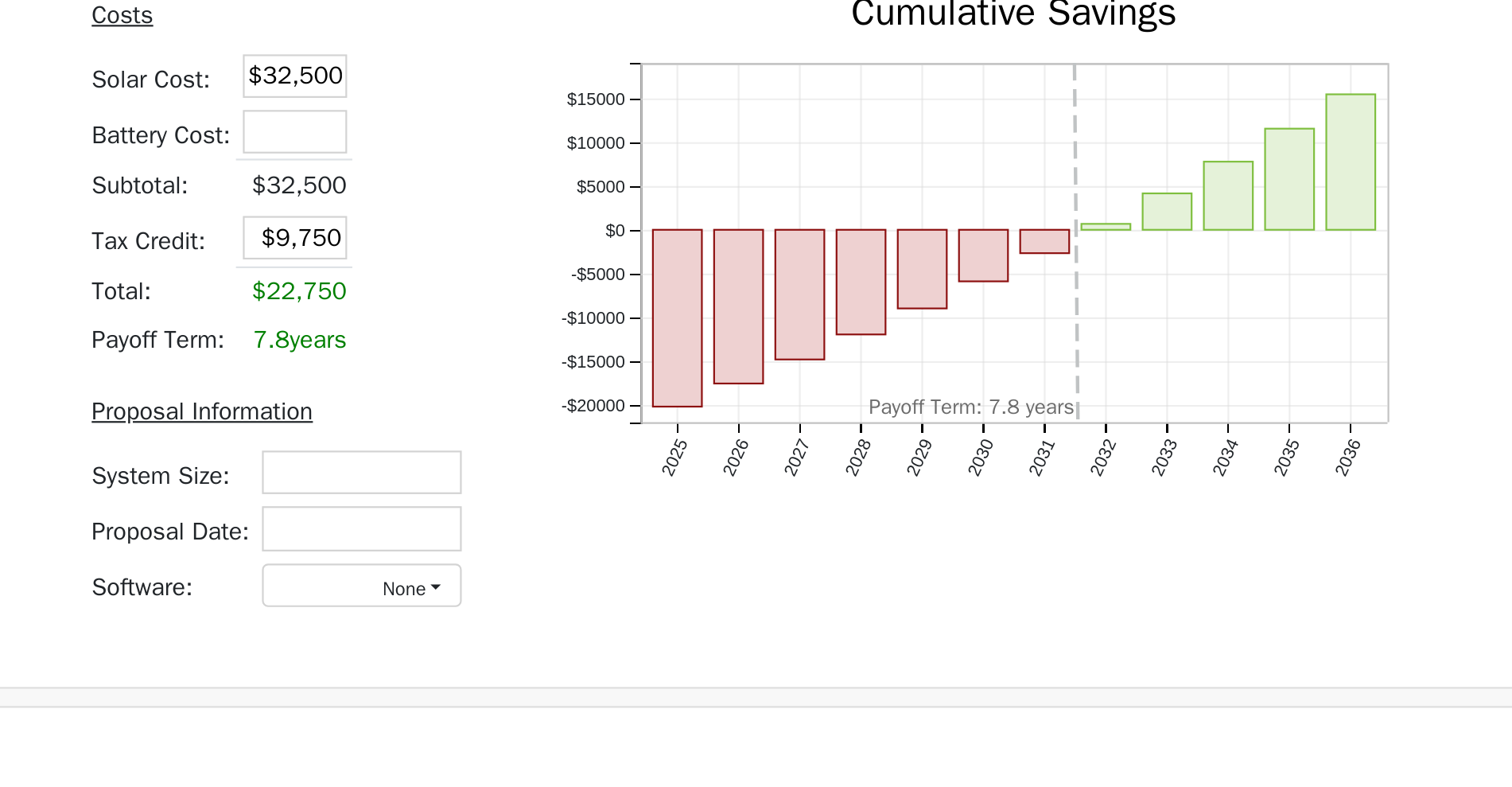 drag, startPoint x: 678, startPoint y: 575, endPoint x: 867, endPoint y: 579, distance: 189.04232 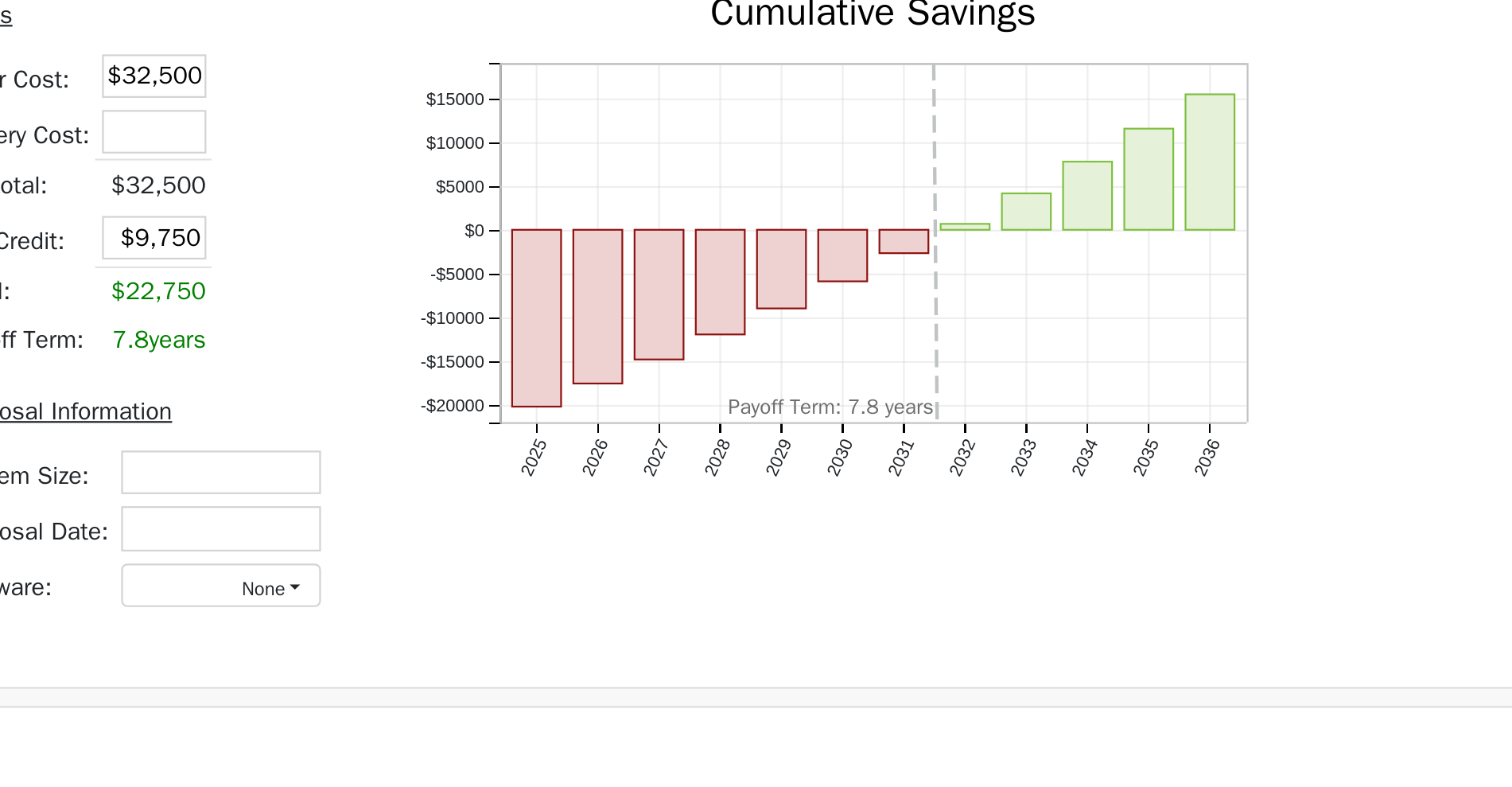 scroll, scrollTop: 1155, scrollLeft: 0, axis: vertical 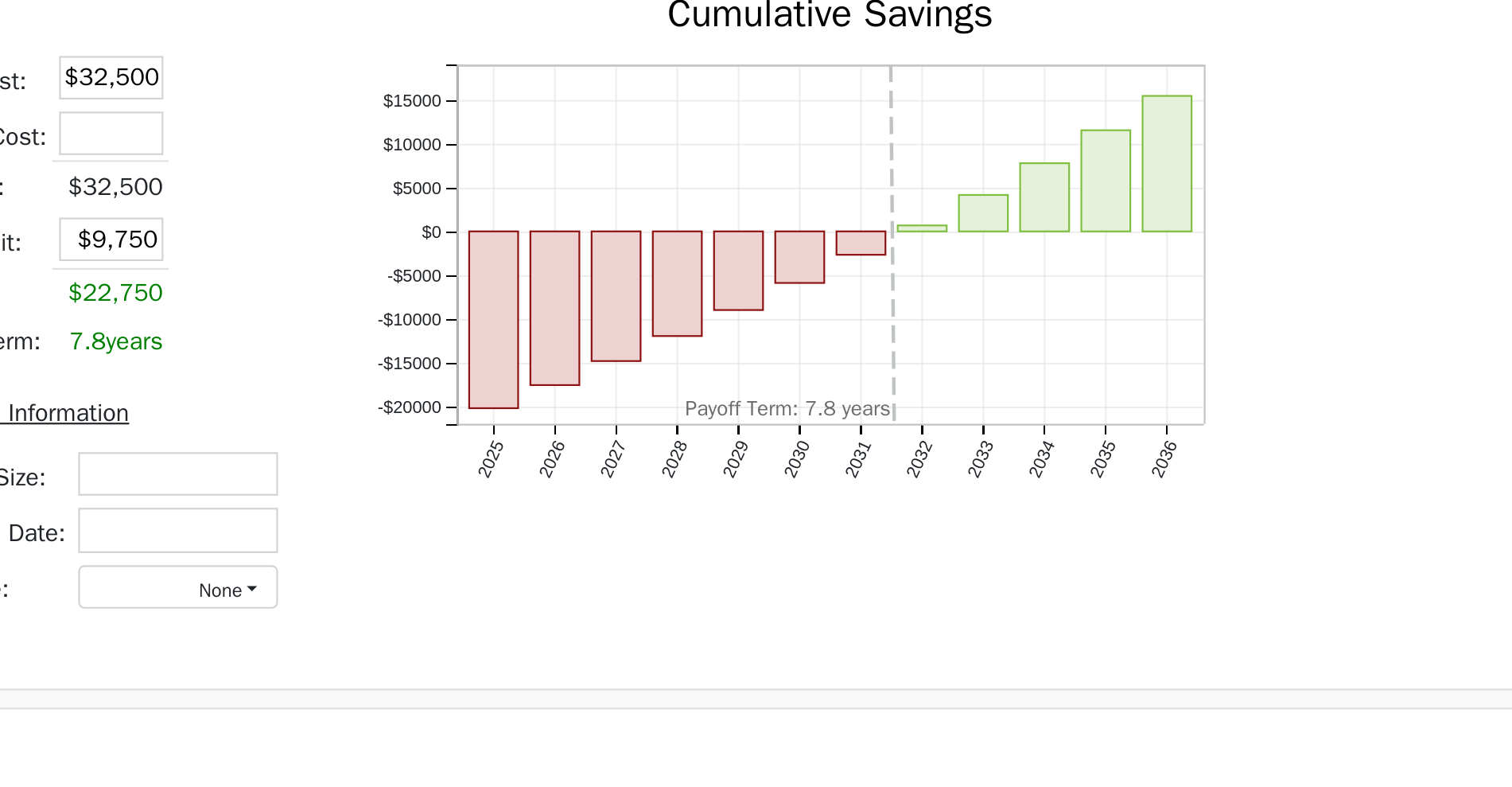 drag, startPoint x: 1055, startPoint y: 566, endPoint x: 1092, endPoint y: 571, distance: 37.336309 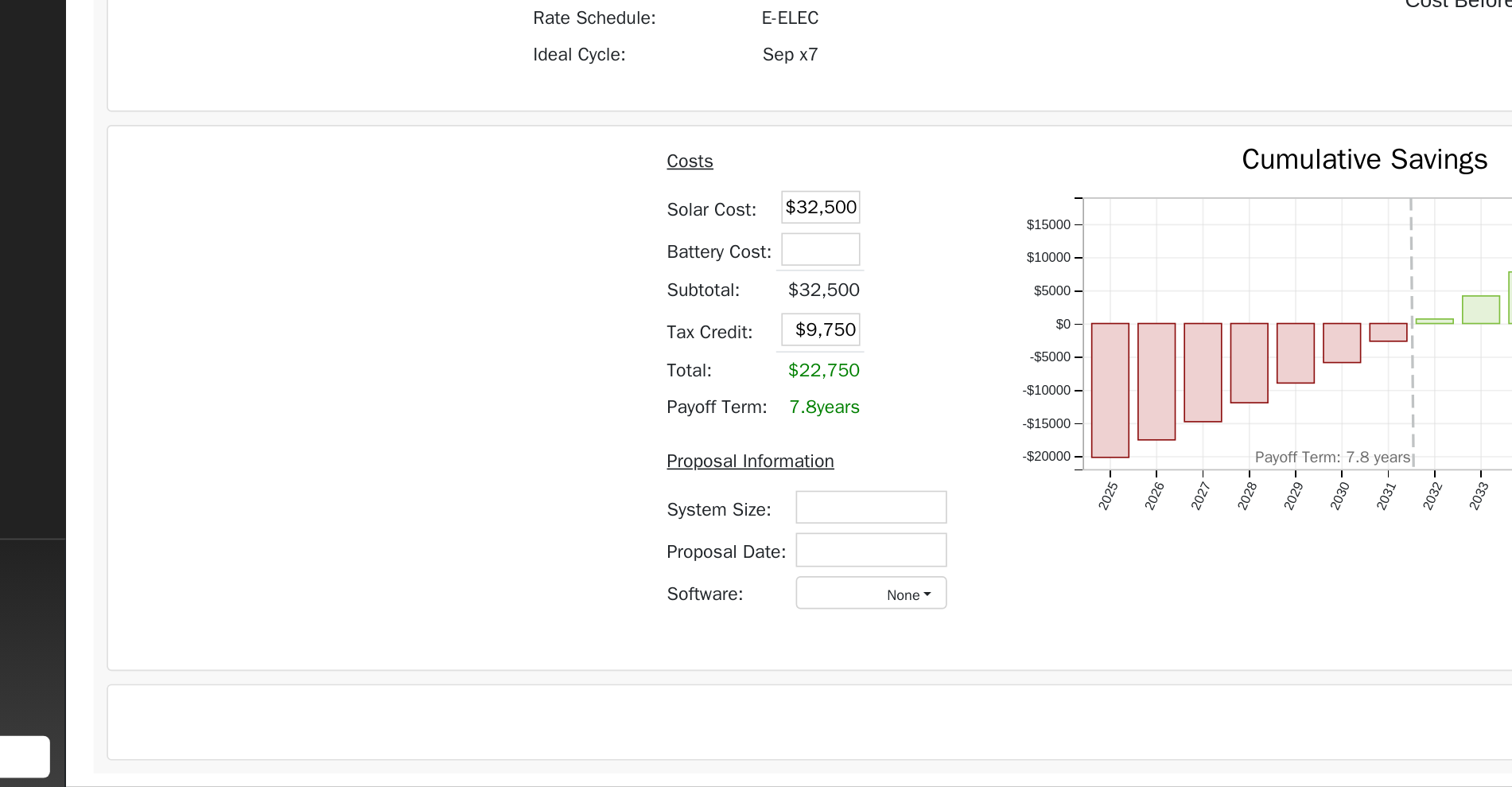 scroll, scrollTop: 1185, scrollLeft: 0, axis: vertical 